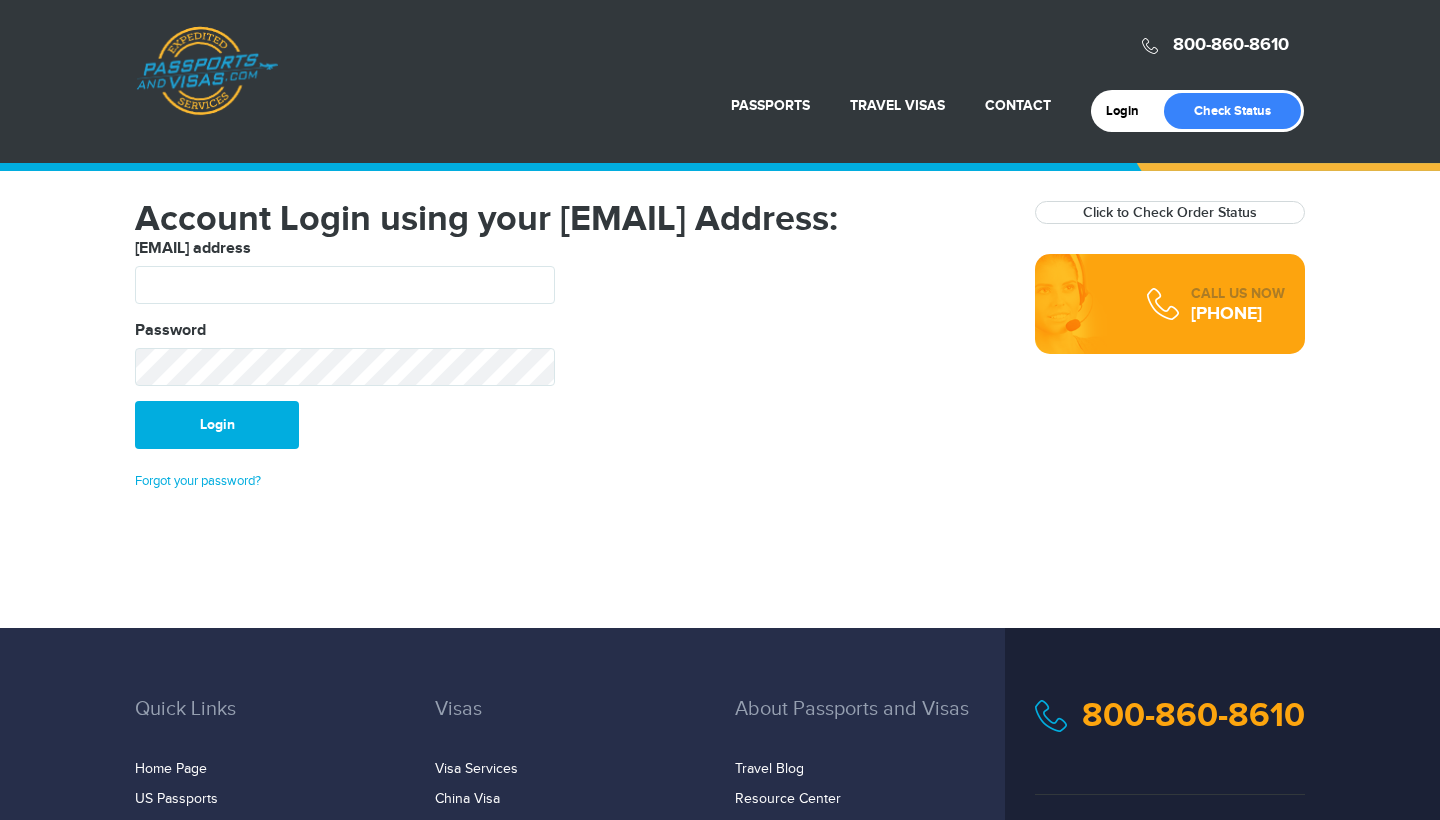 scroll, scrollTop: 0, scrollLeft: 0, axis: both 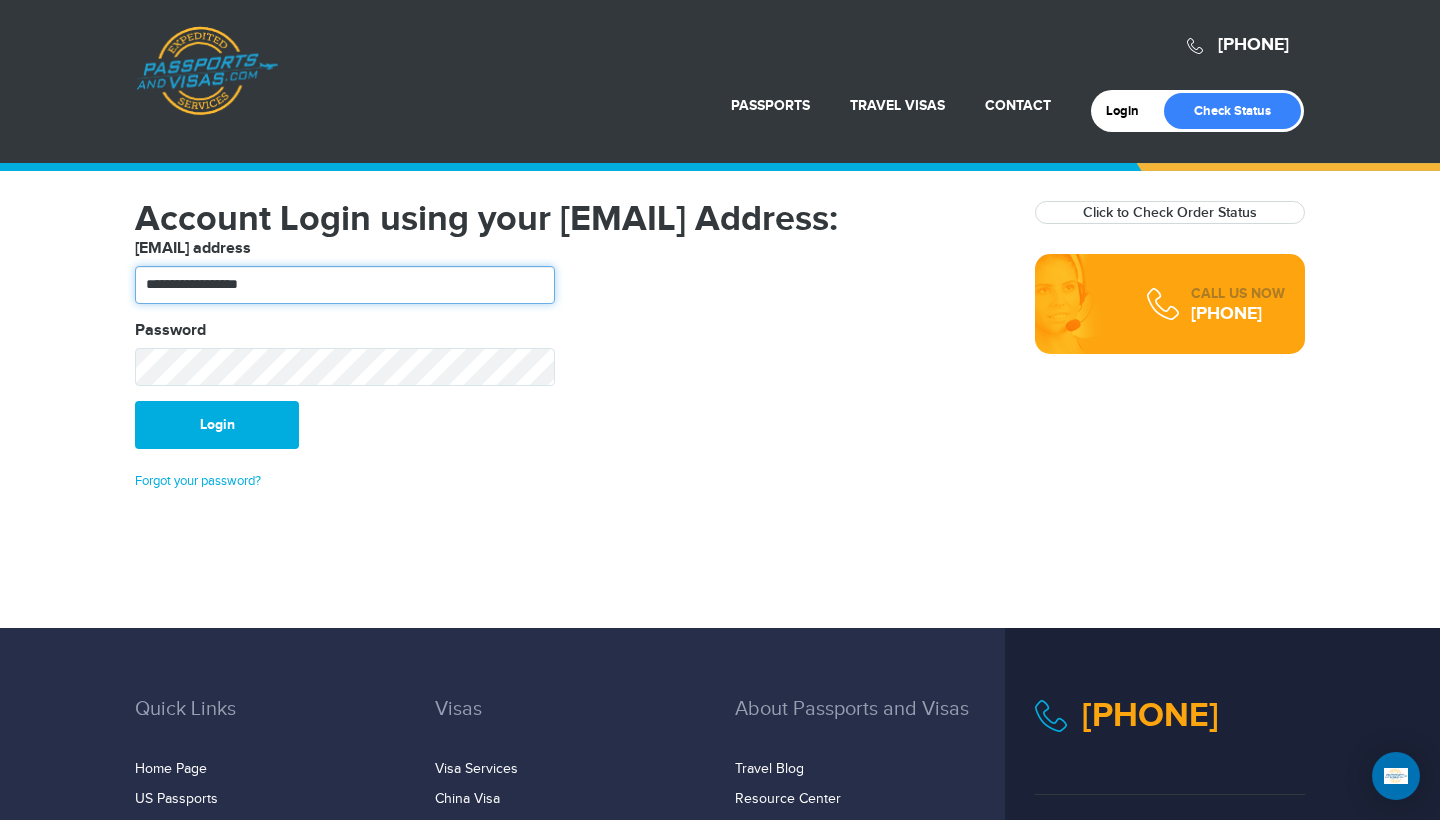 type on "**********" 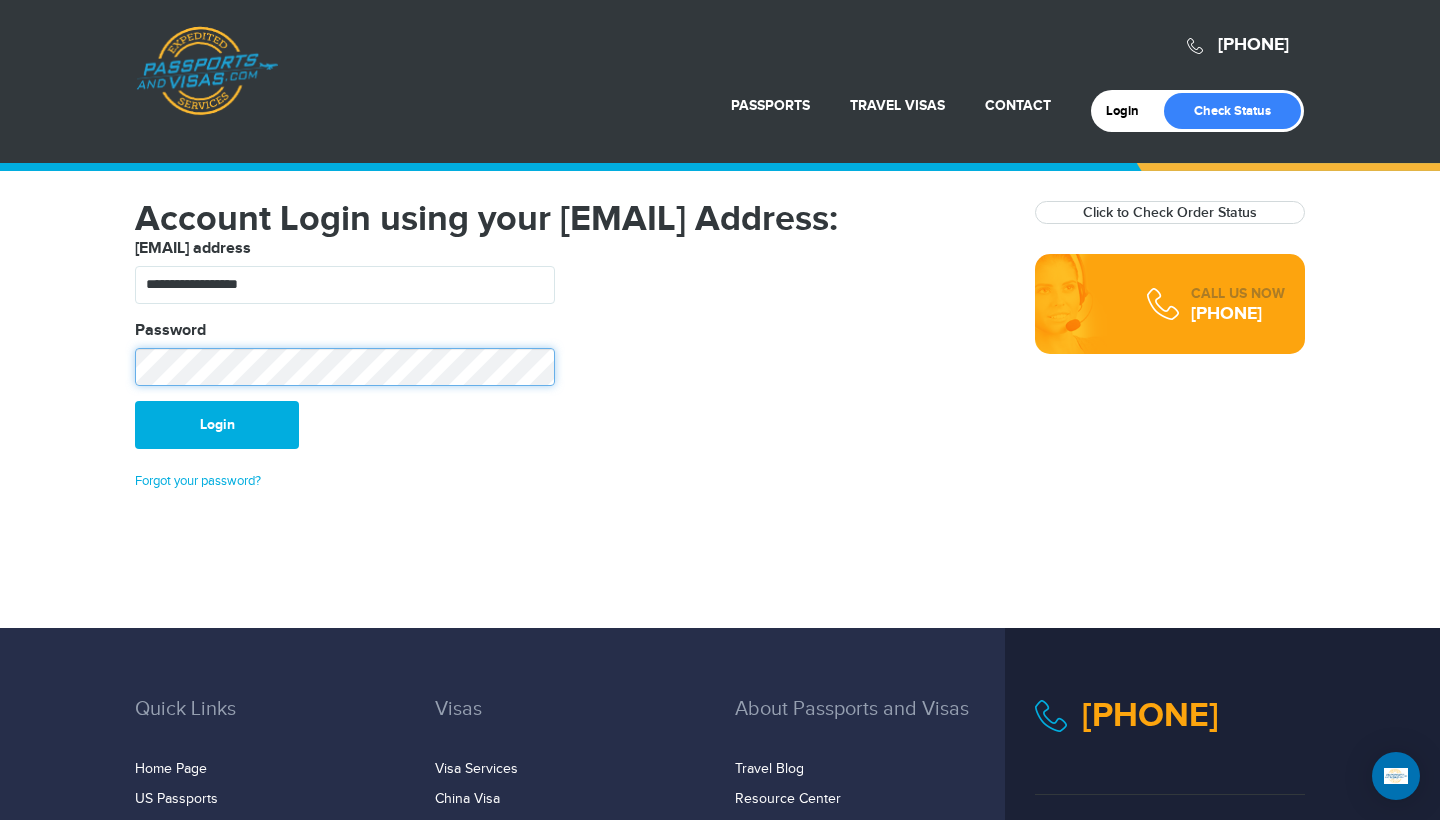 click on "Login" at bounding box center (217, 425) 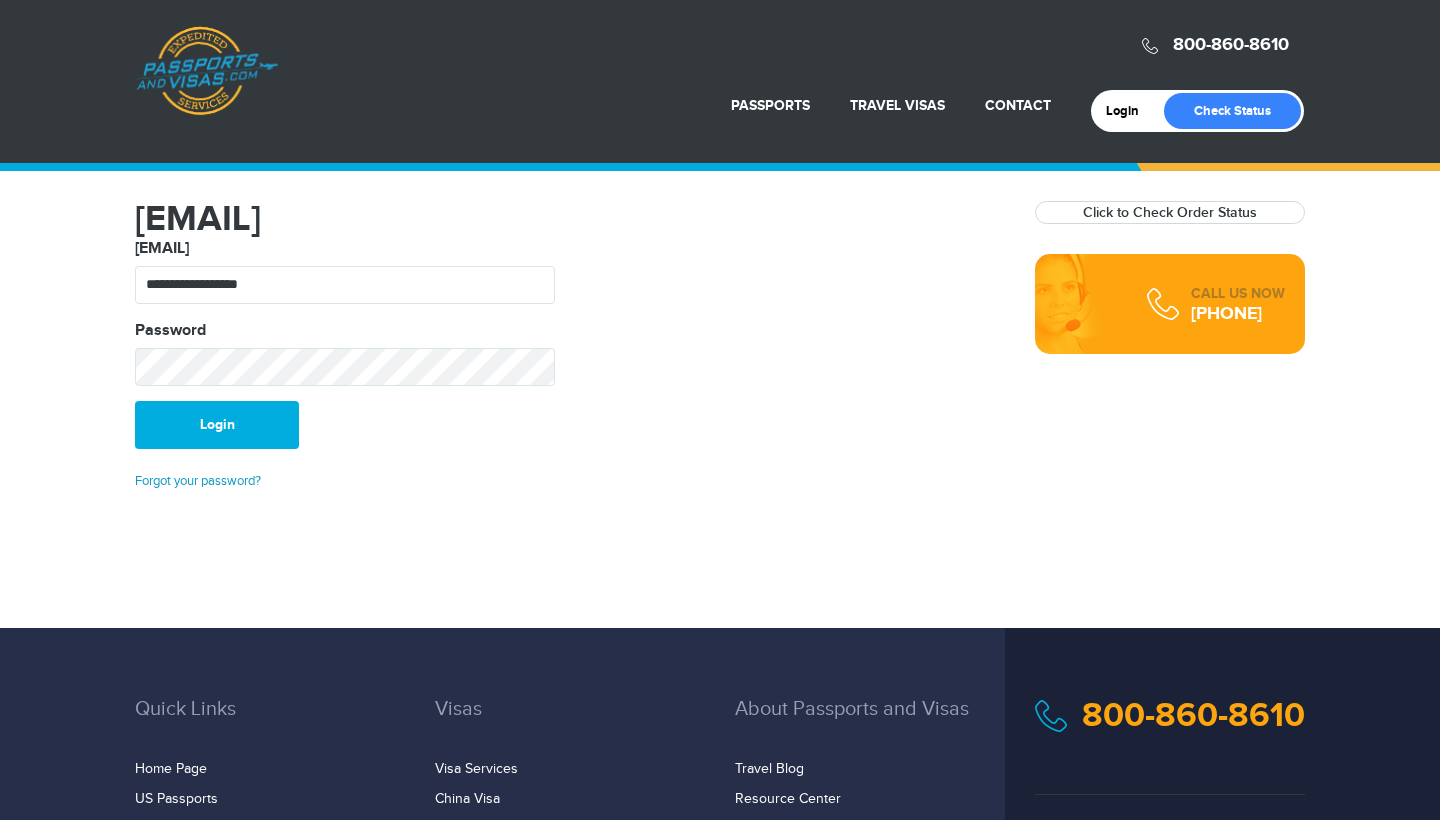 scroll, scrollTop: 0, scrollLeft: 0, axis: both 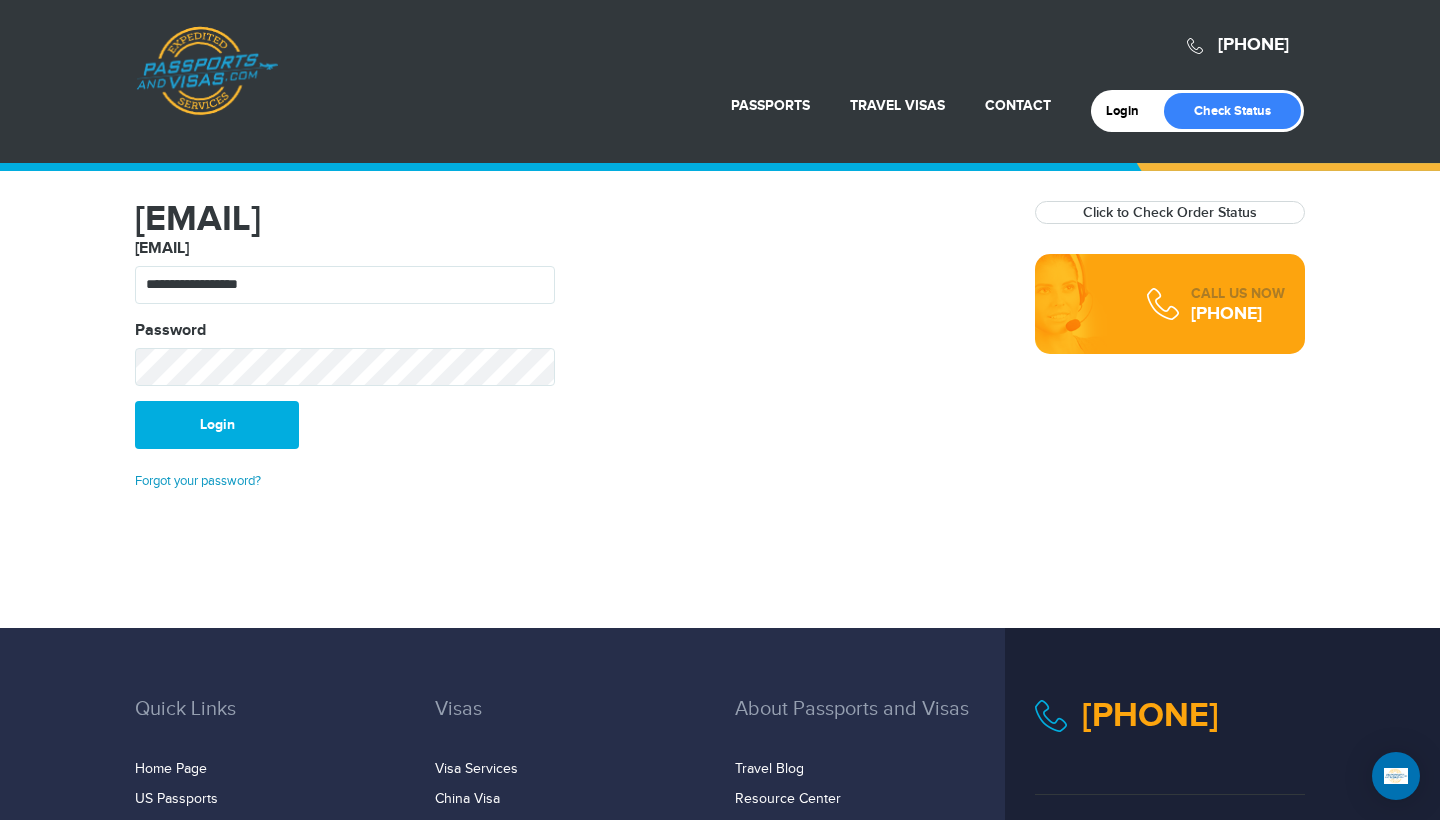 click on "Forgot your password?" at bounding box center (198, 481) 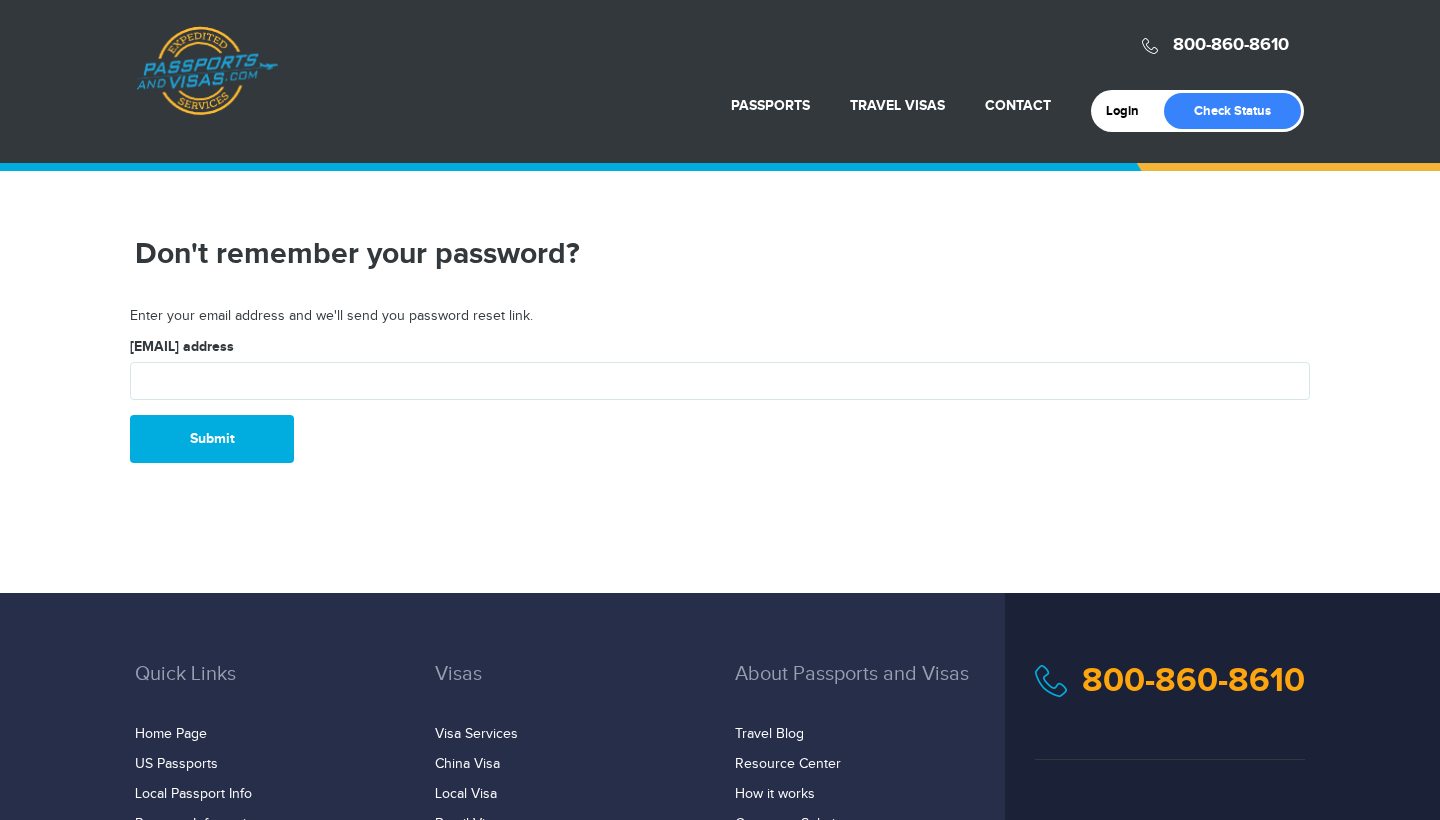 scroll, scrollTop: 0, scrollLeft: 0, axis: both 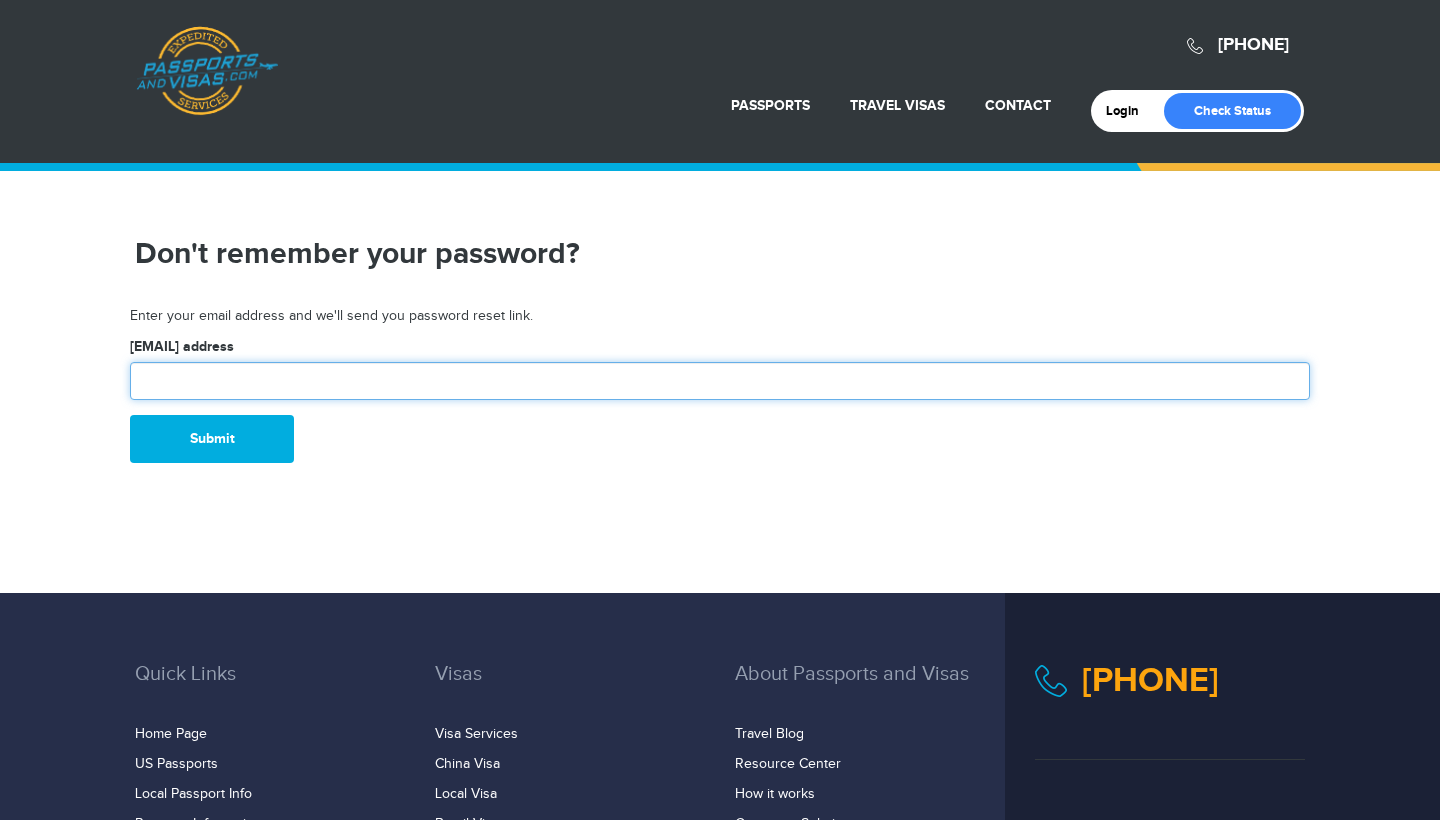 click at bounding box center [720, 381] 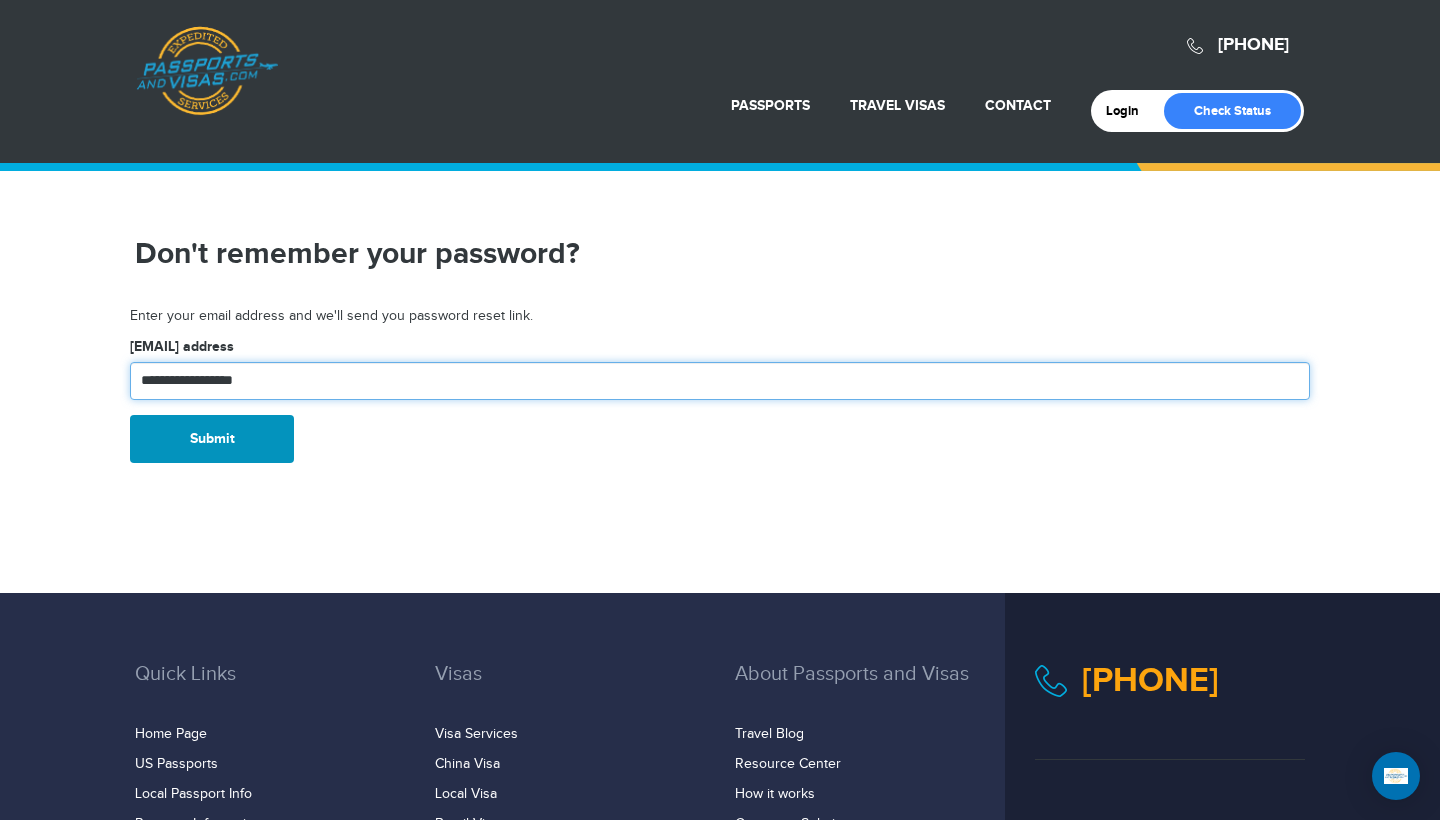 type on "**********" 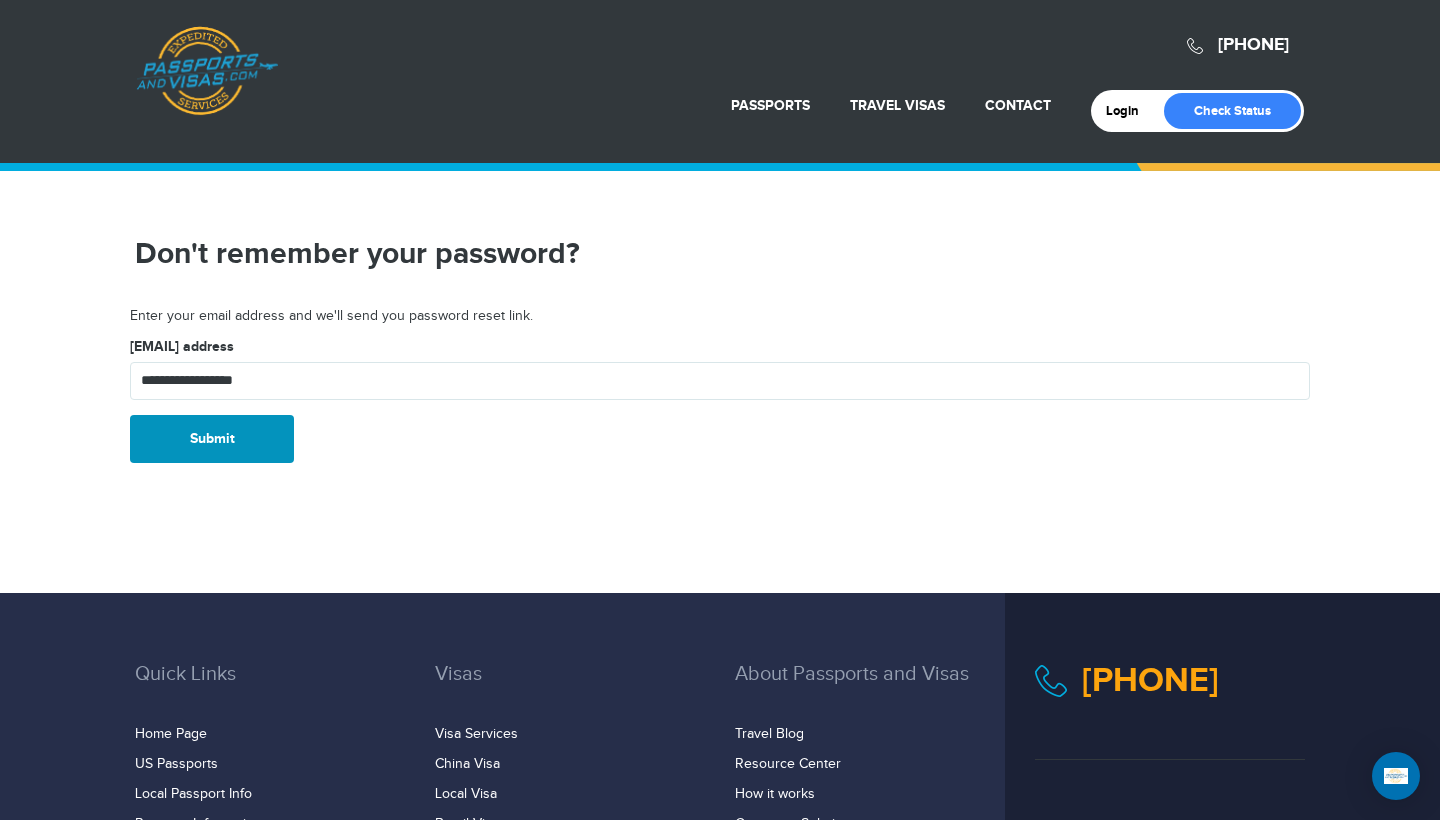 click on "Submit" at bounding box center (212, 439) 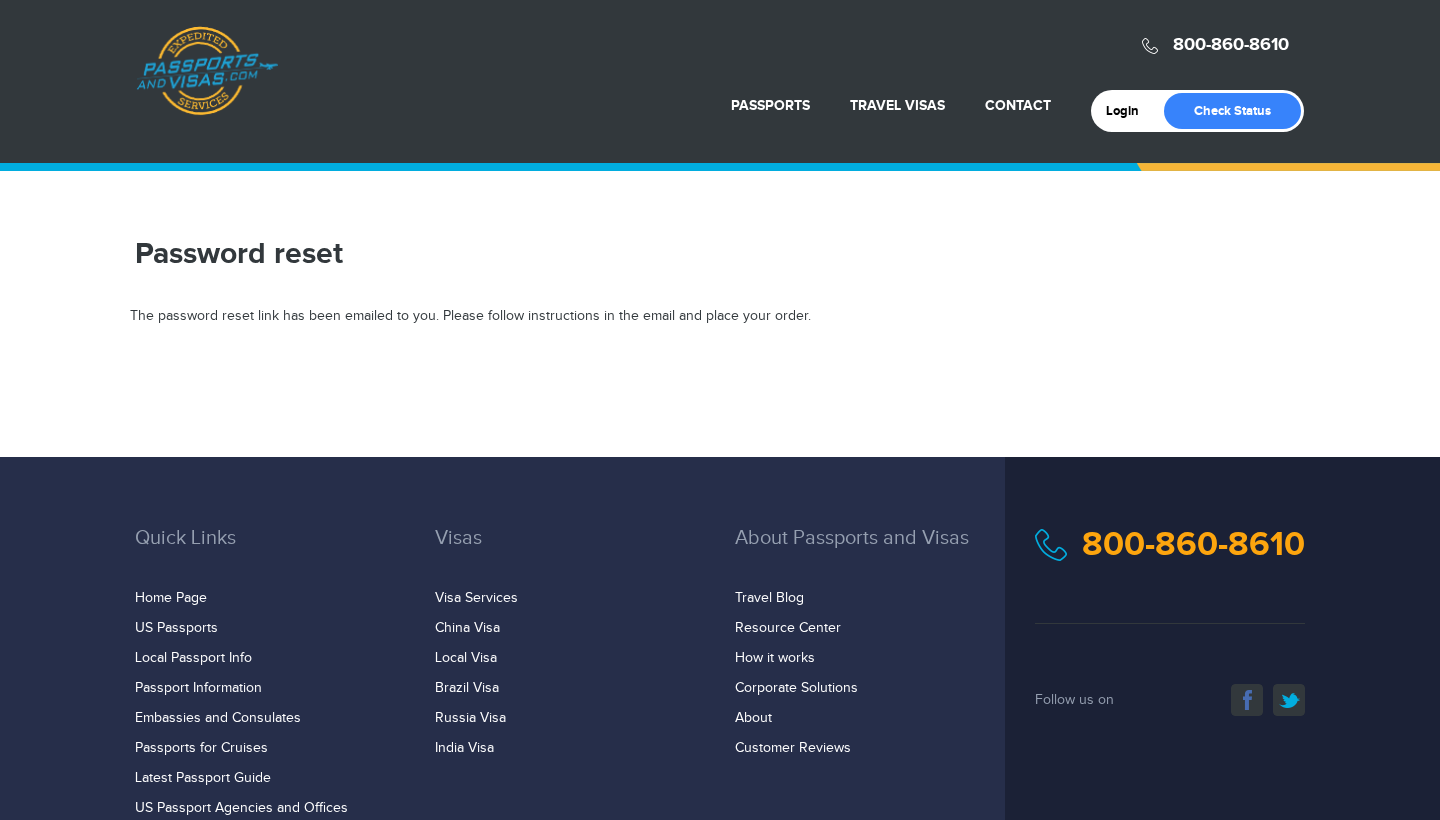 scroll, scrollTop: 0, scrollLeft: 0, axis: both 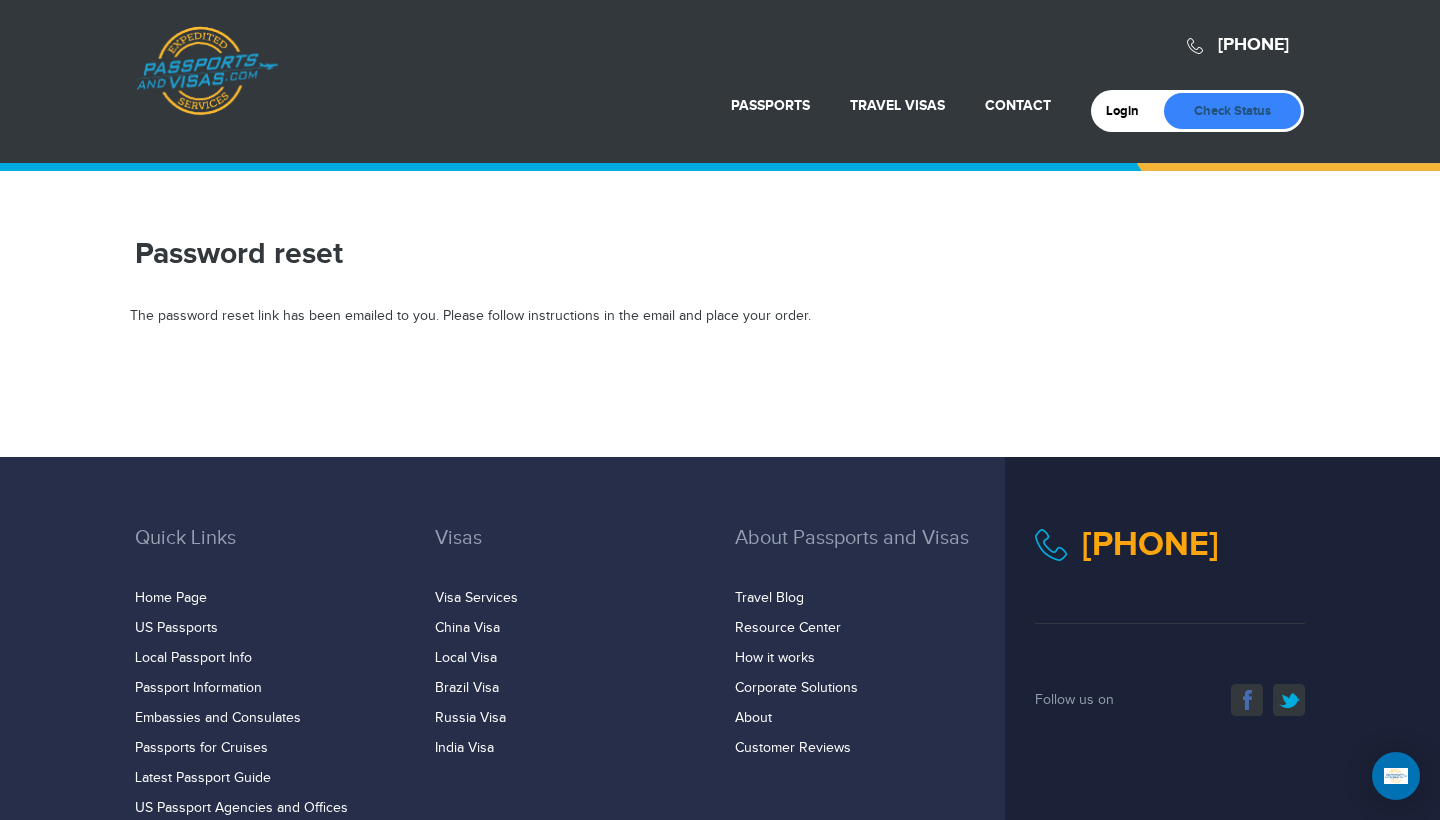 click on "Check Status" at bounding box center [1232, 111] 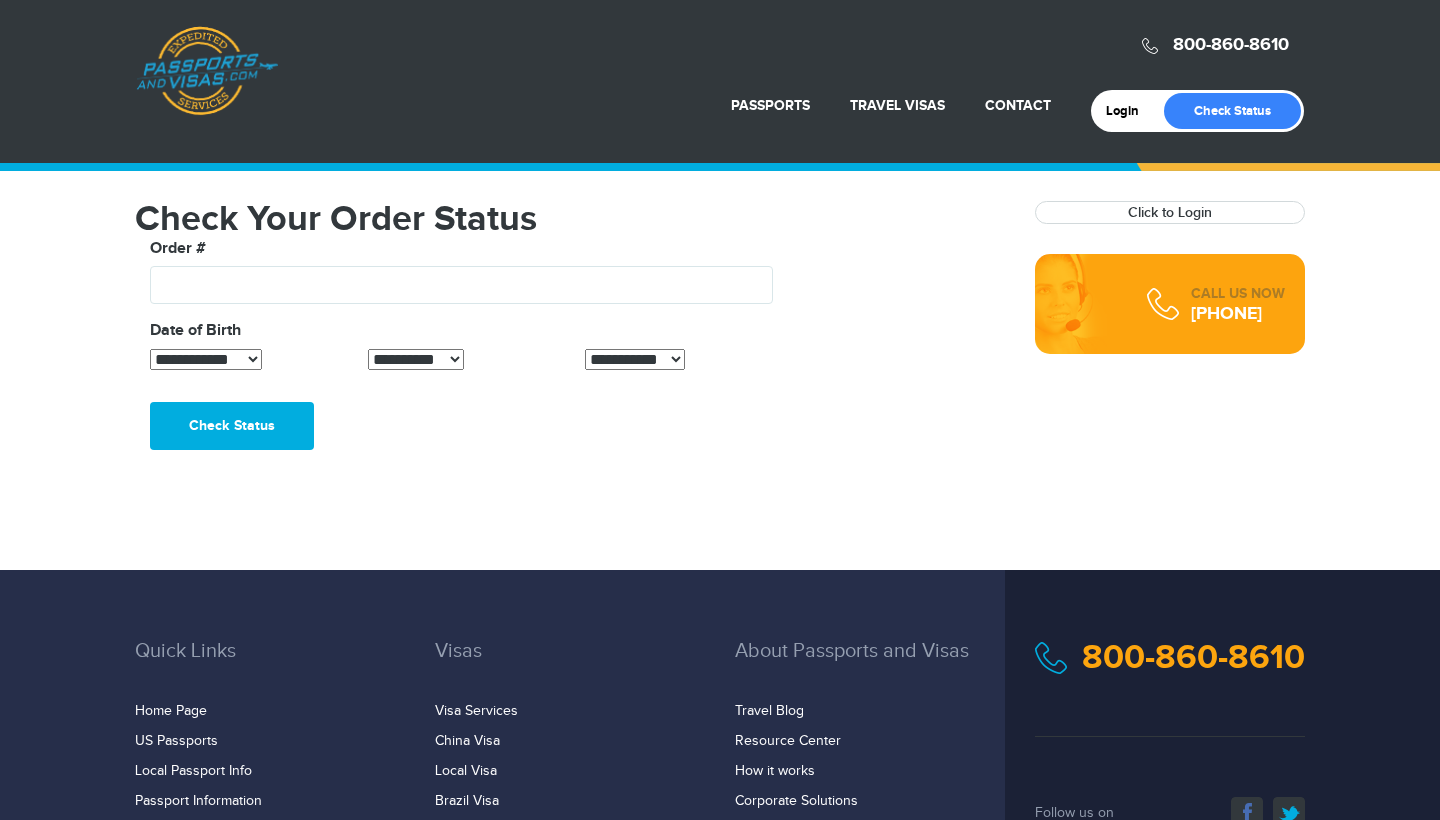 scroll, scrollTop: 0, scrollLeft: 0, axis: both 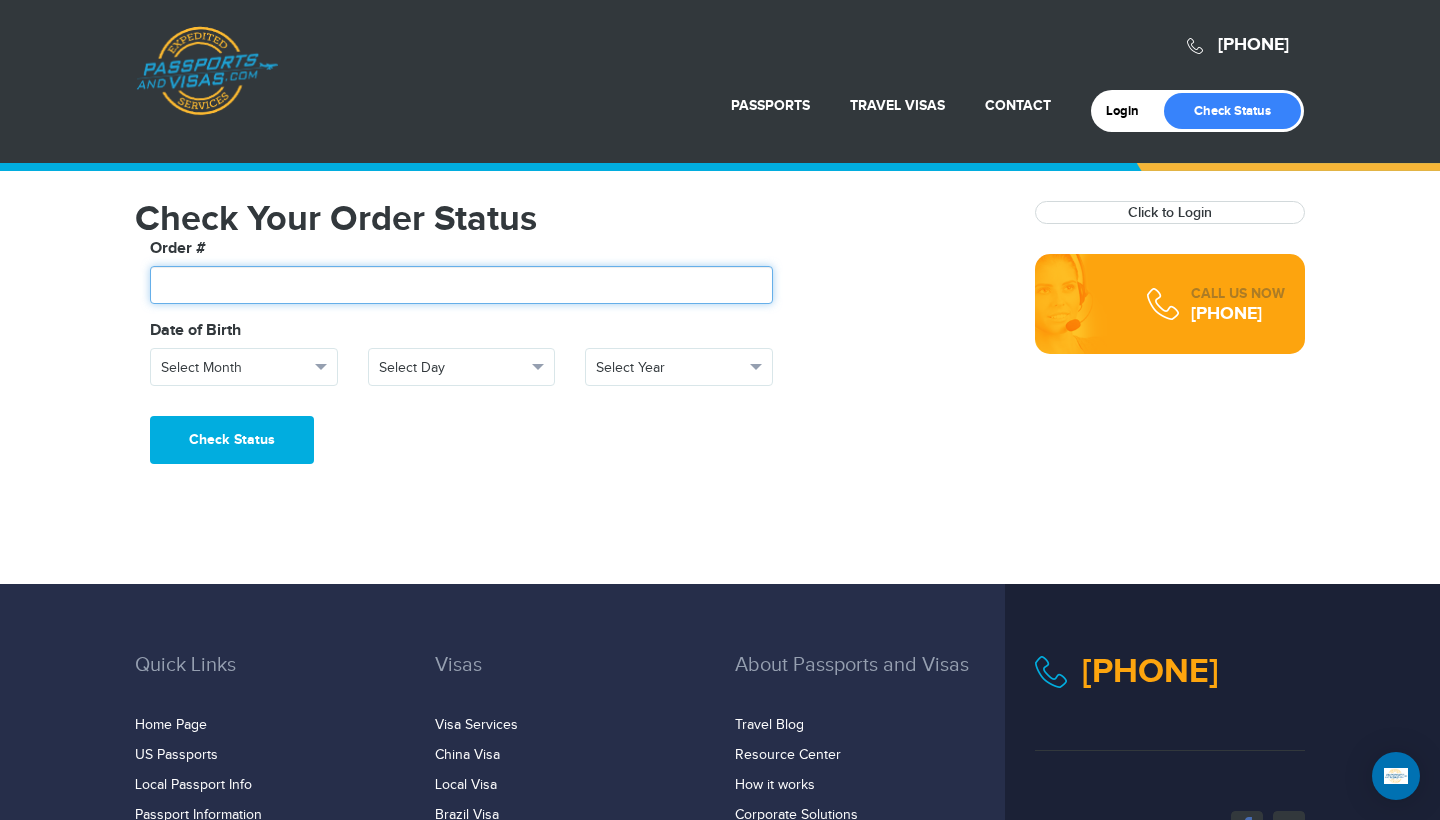 click at bounding box center [461, 285] 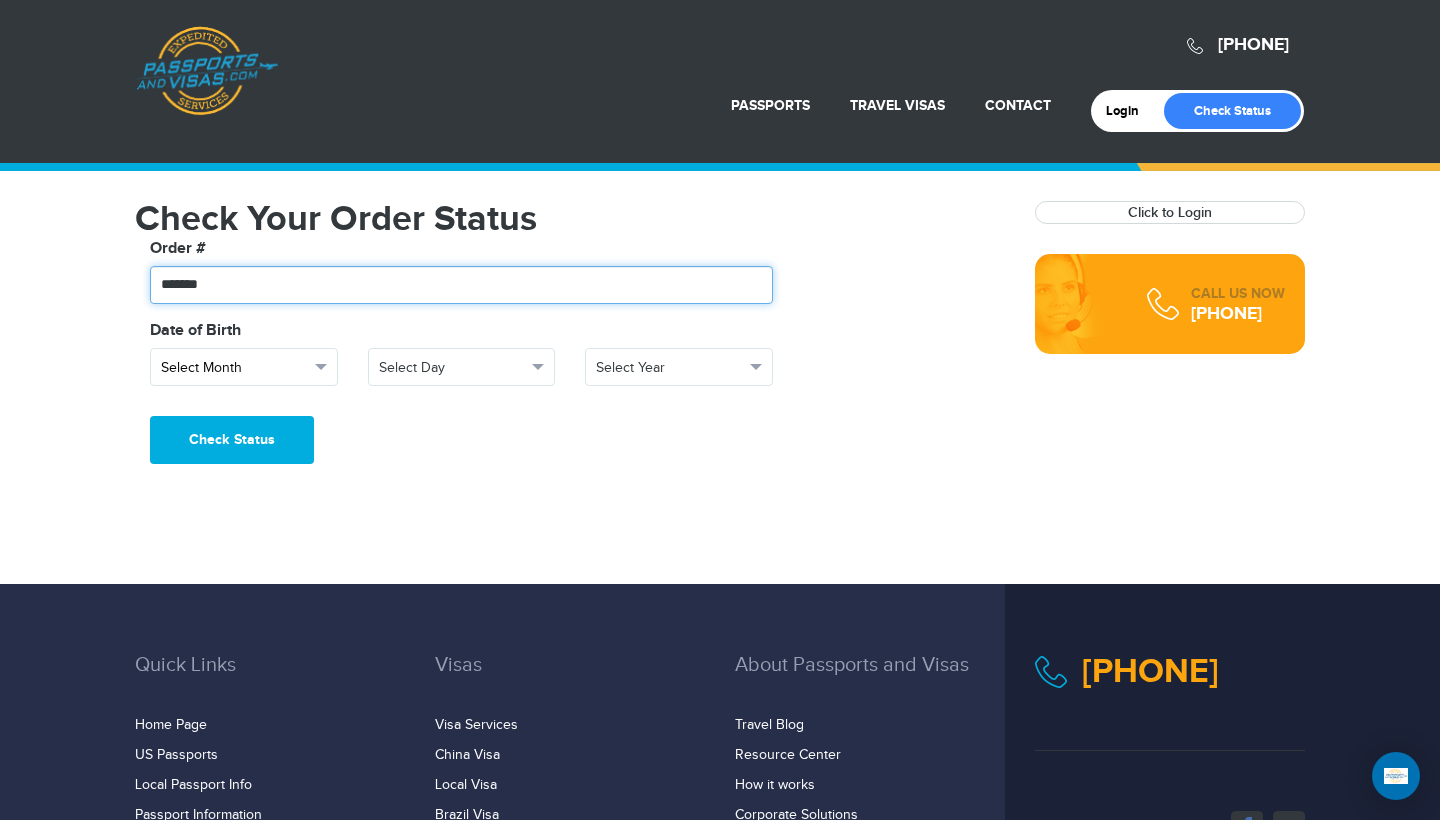 type on "*******" 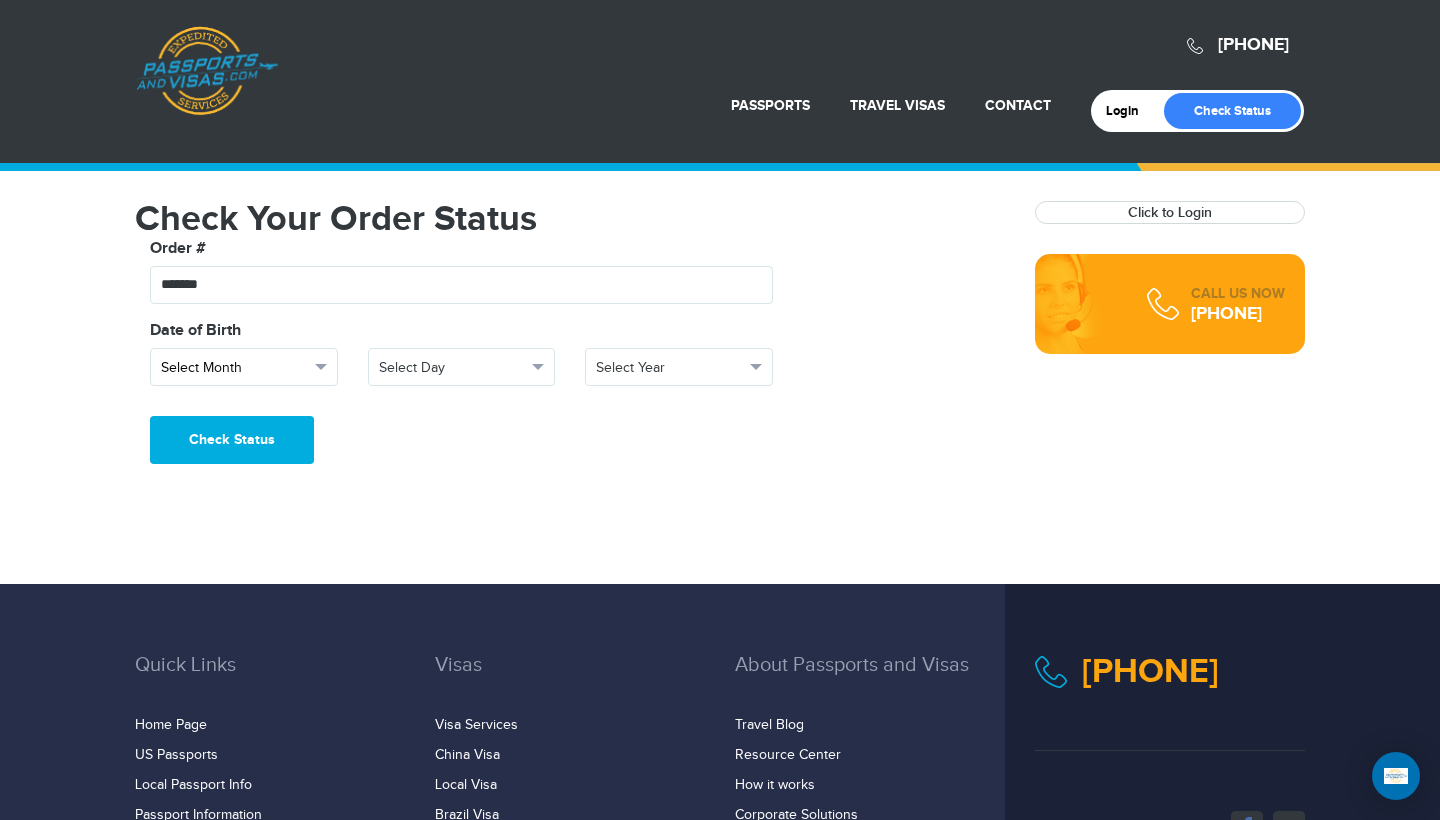 click on "Select Month" at bounding box center [244, 367] 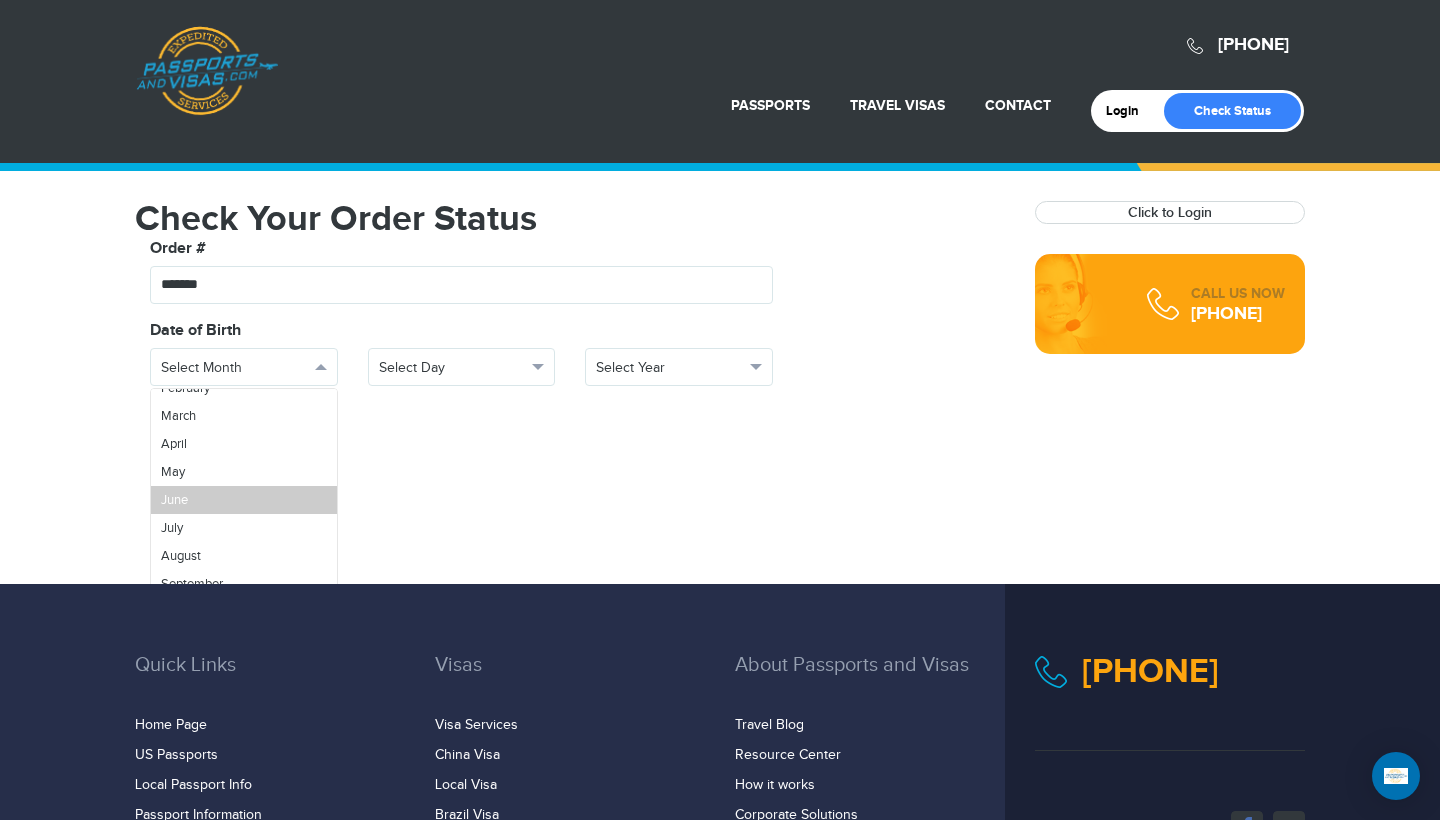 scroll, scrollTop: 71, scrollLeft: 0, axis: vertical 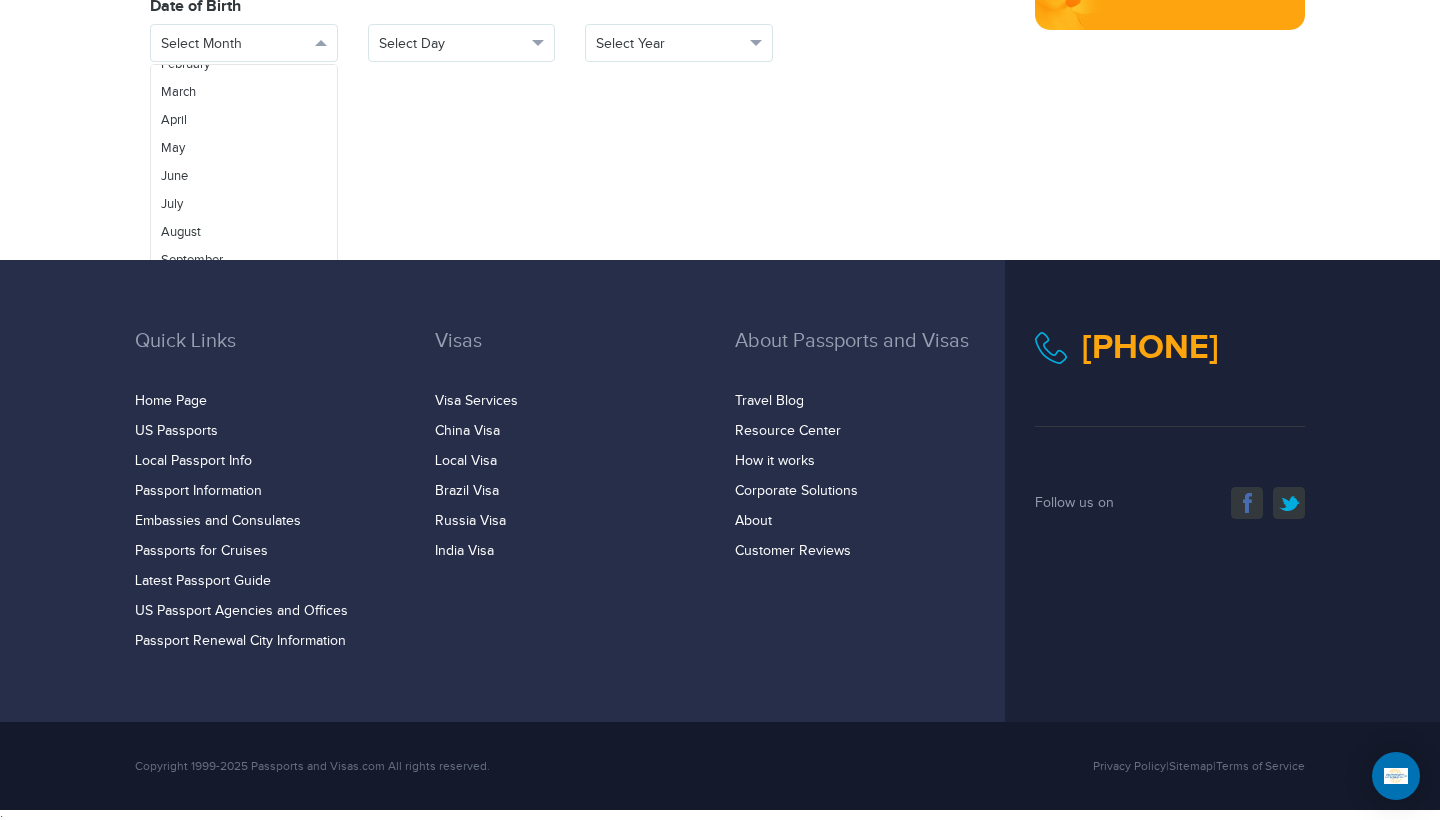 click on "720-706-2859
Passports & Visas.com
Login
Check Status
Passports
Passport Renewal
New Passport
Second Passport
Passport Name Change
Lost Passport" at bounding box center [720, -32] 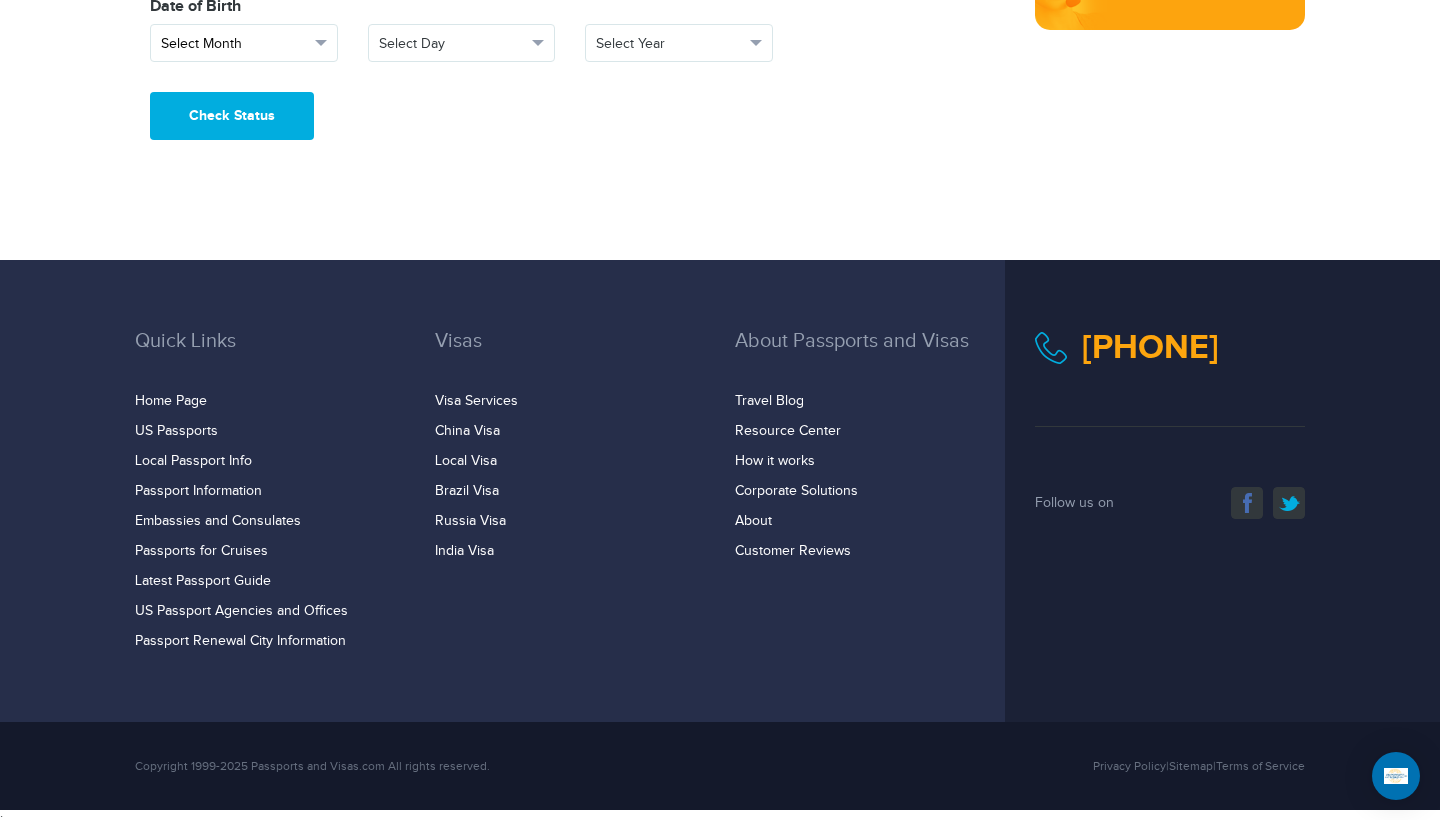 click on "Select Month" at bounding box center (244, 43) 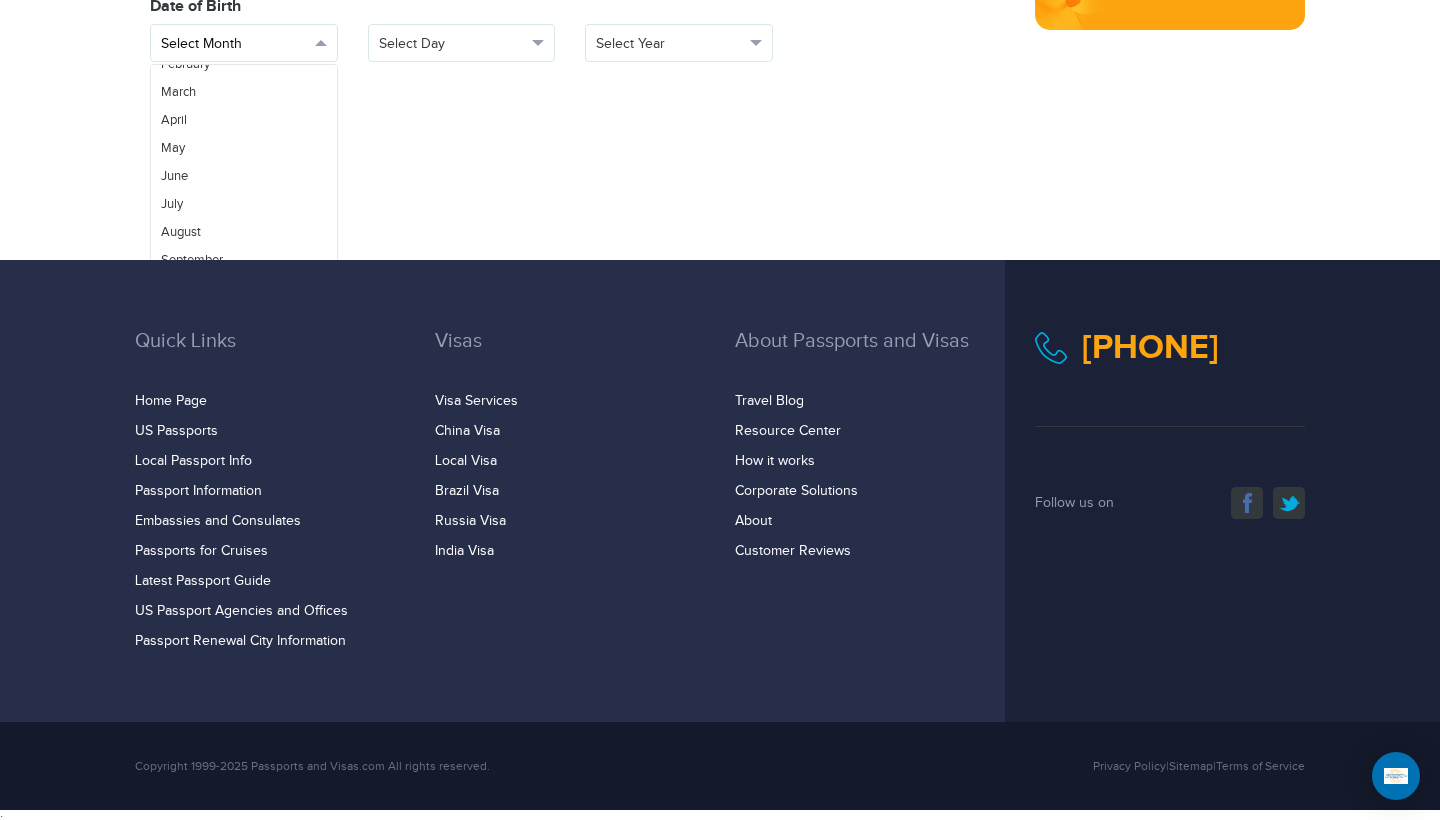 scroll, scrollTop: 0, scrollLeft: 0, axis: both 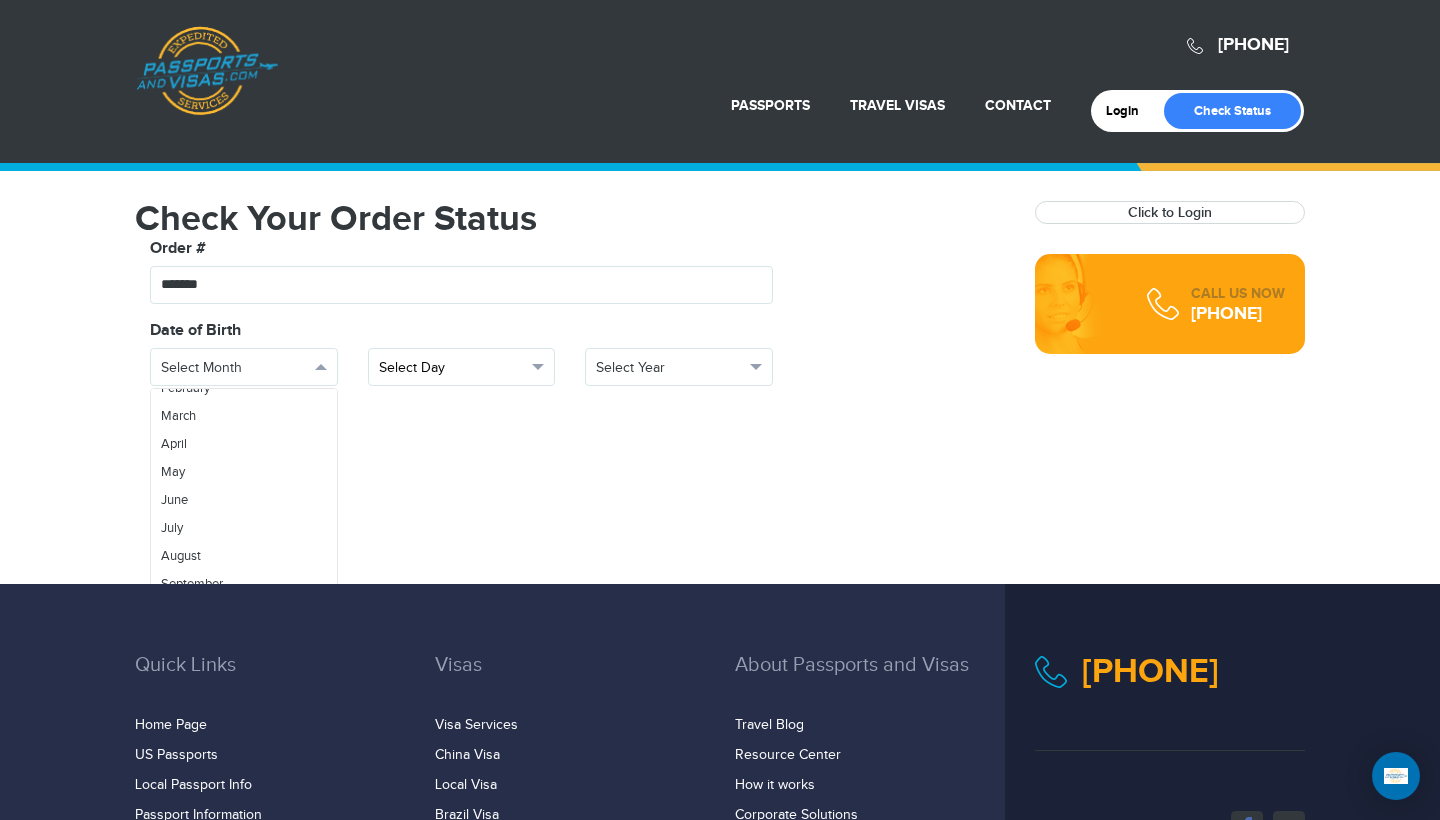 click on "Select Day" at bounding box center [453, 368] 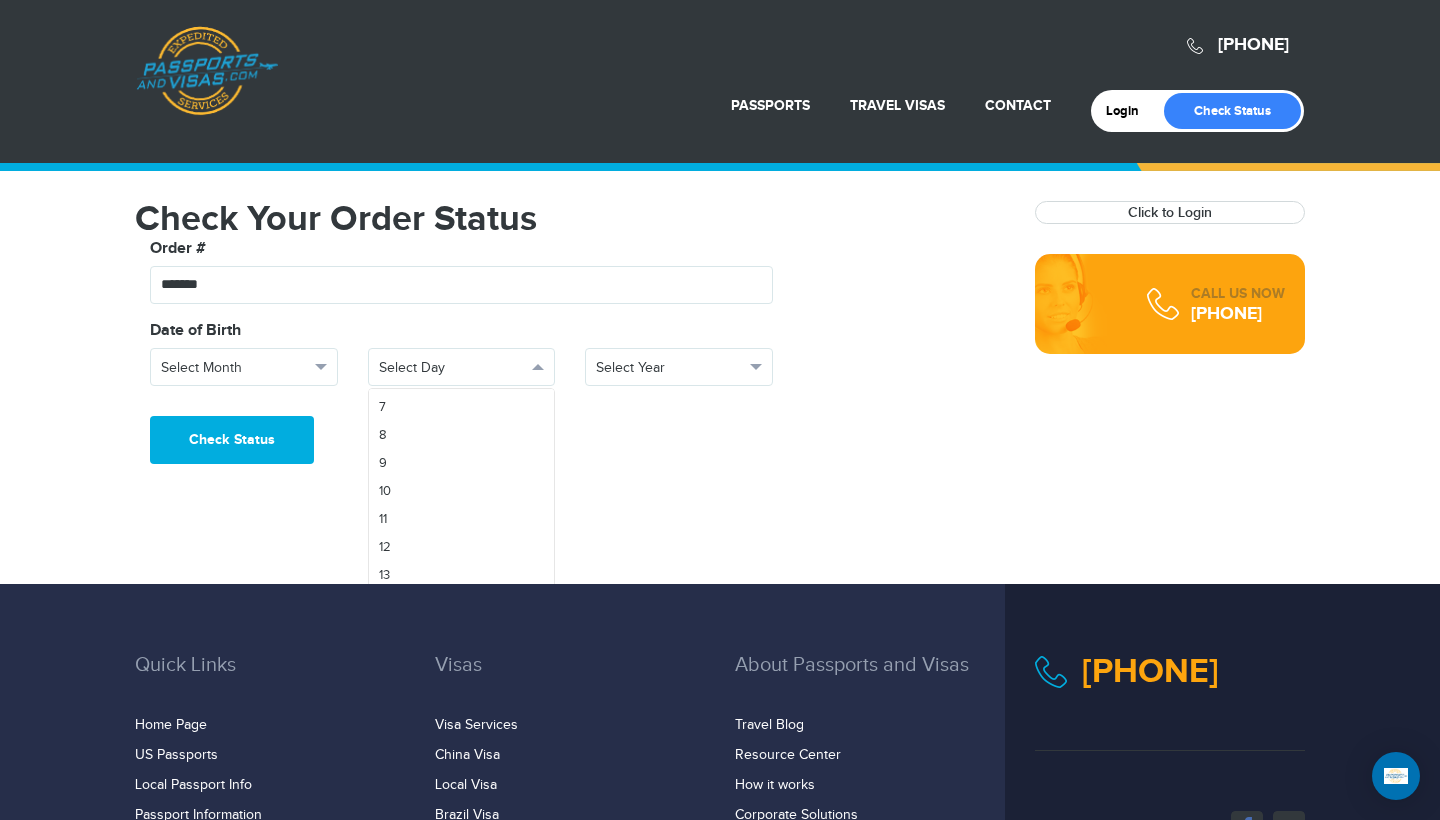 scroll, scrollTop: 200, scrollLeft: 0, axis: vertical 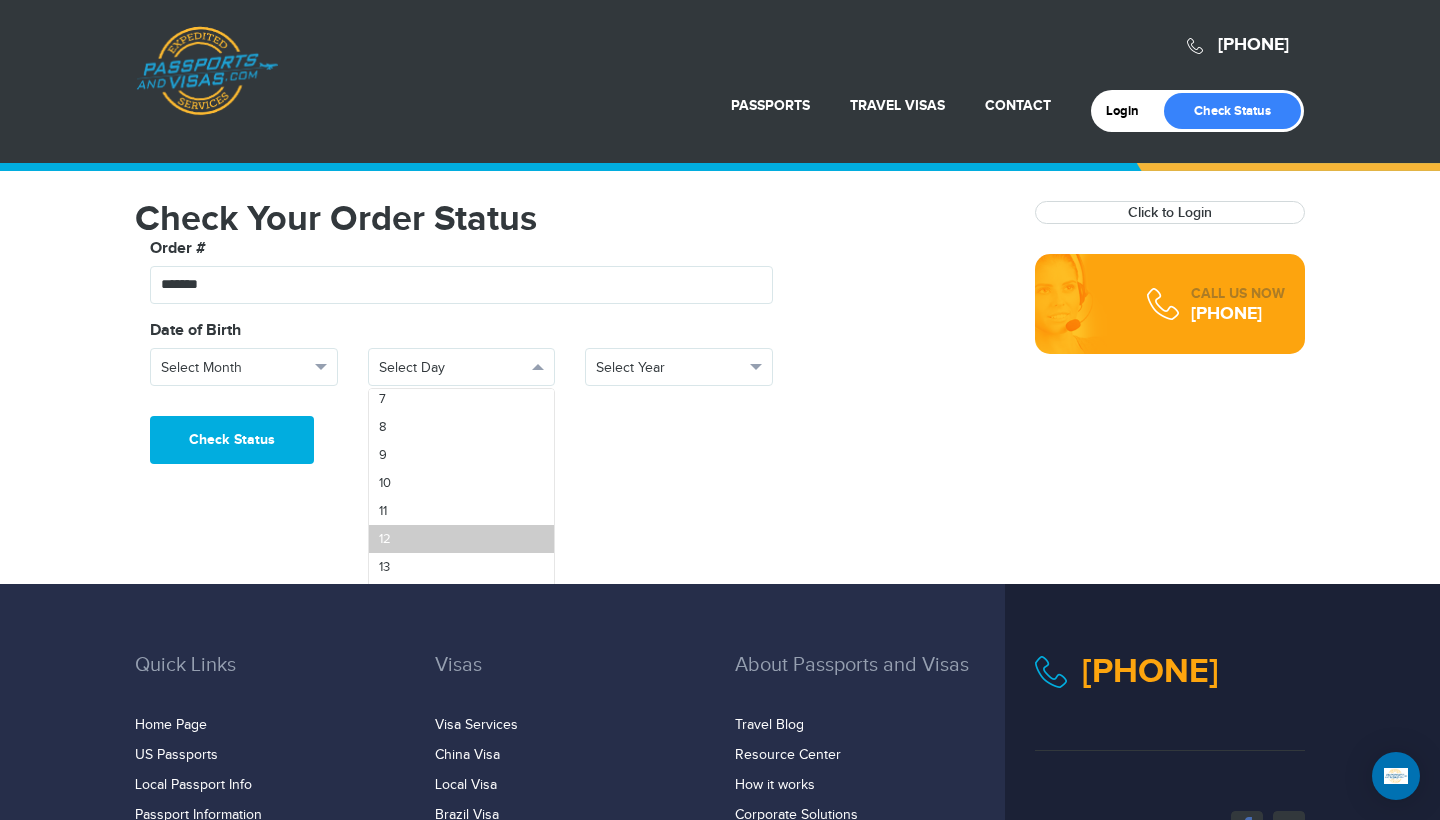 click on "12" at bounding box center [462, 539] 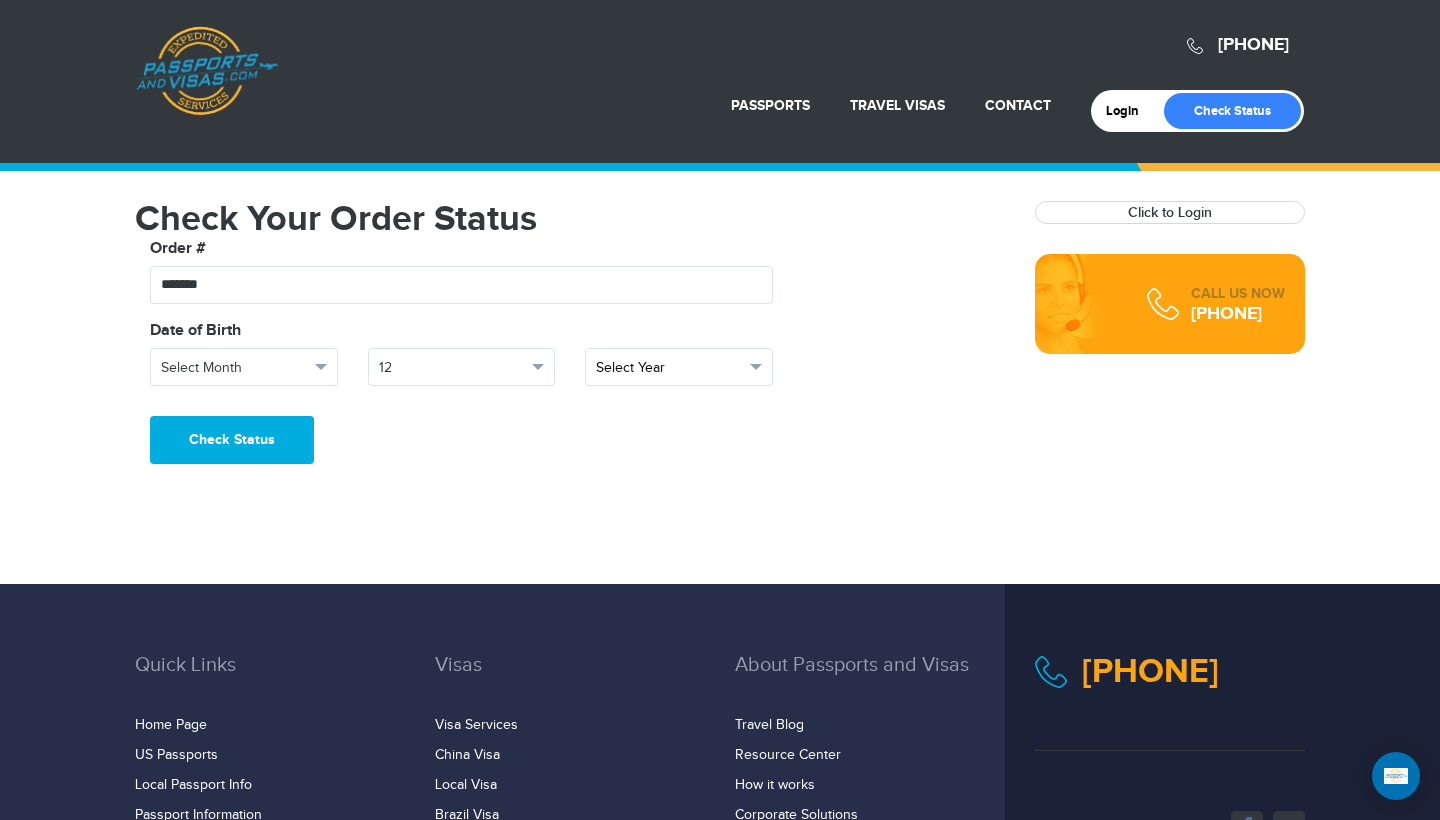 click on "Select Year" at bounding box center (670, 368) 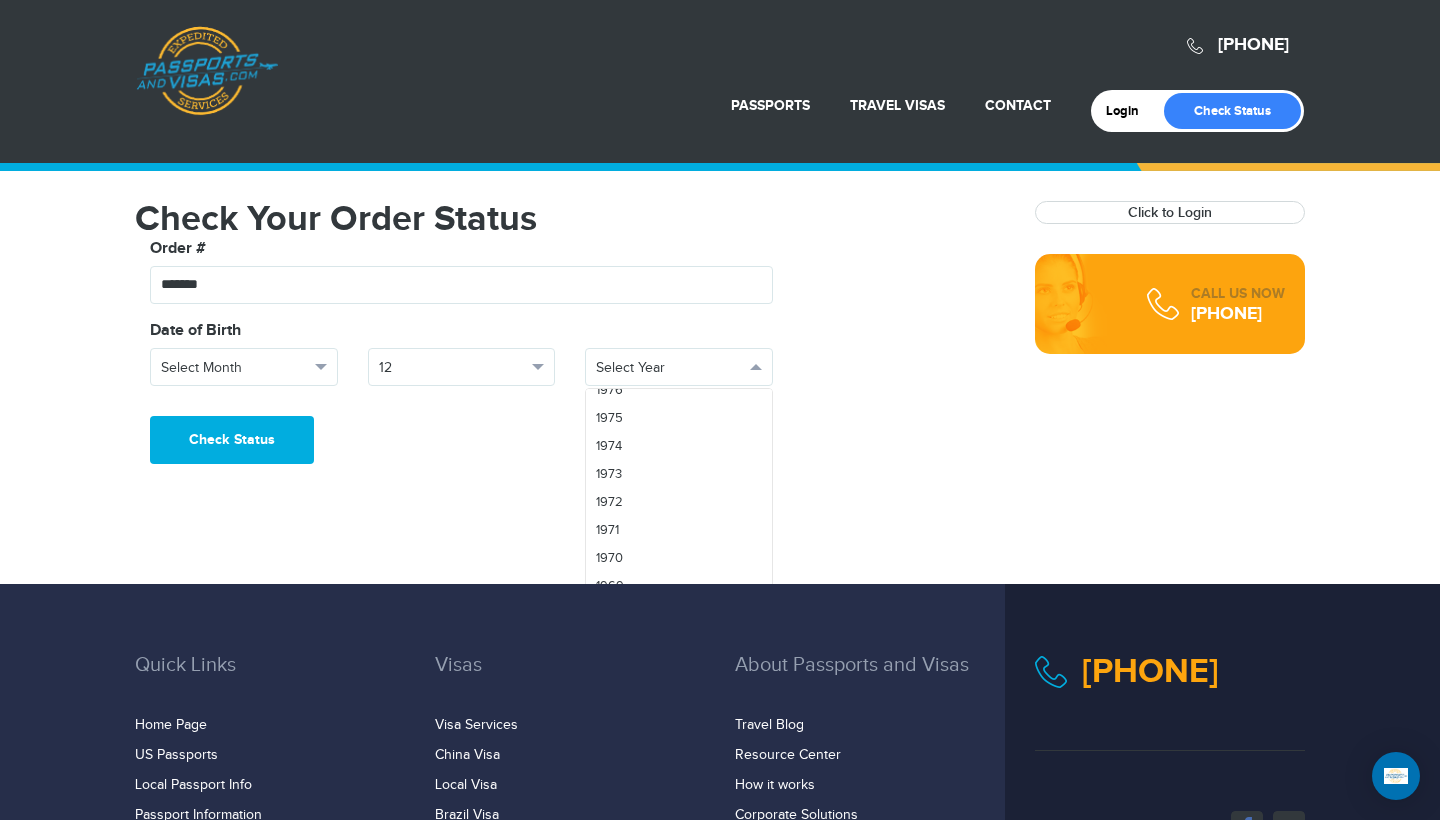 scroll, scrollTop: 1417, scrollLeft: 0, axis: vertical 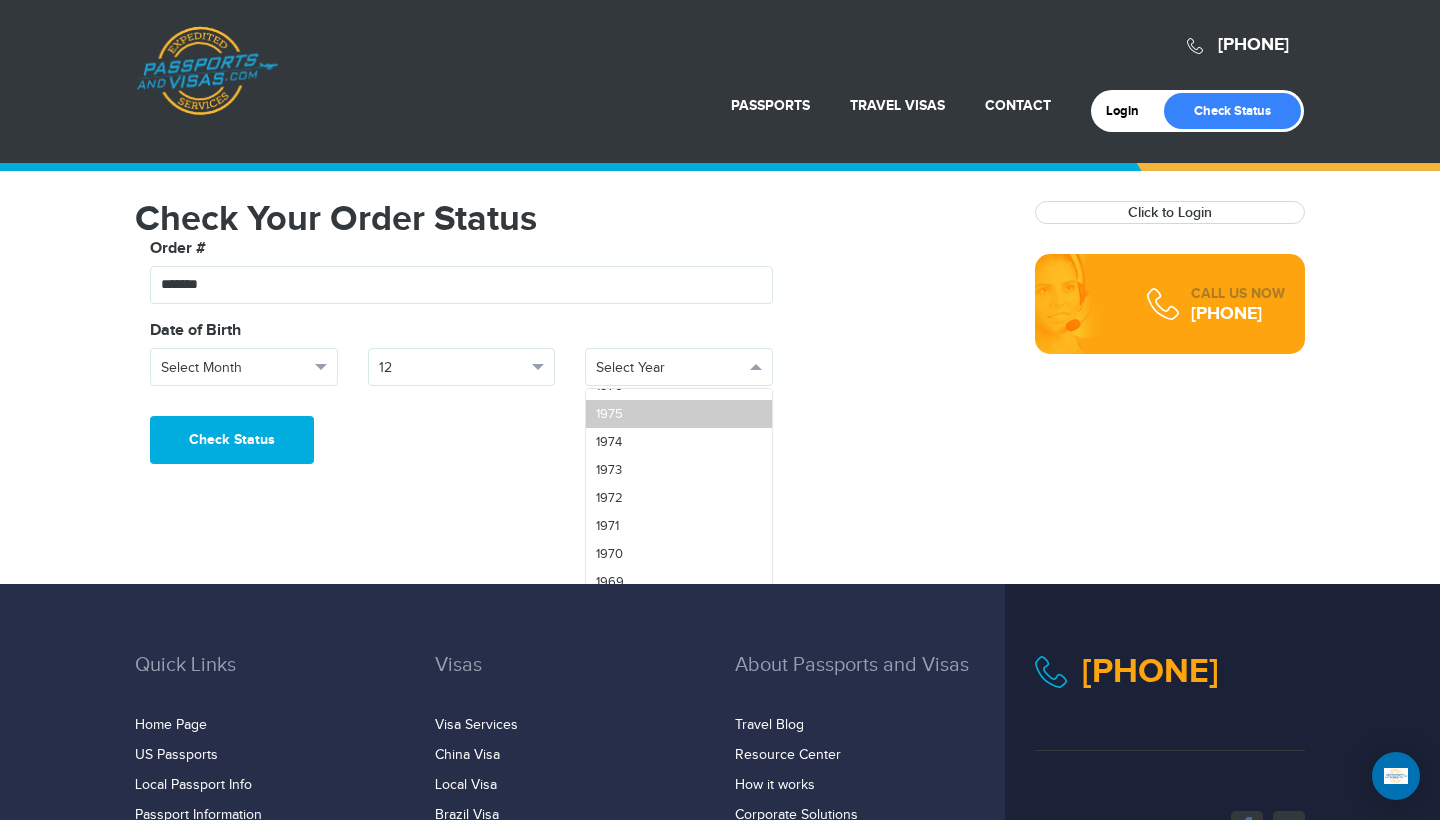 click on "1975" at bounding box center (679, 414) 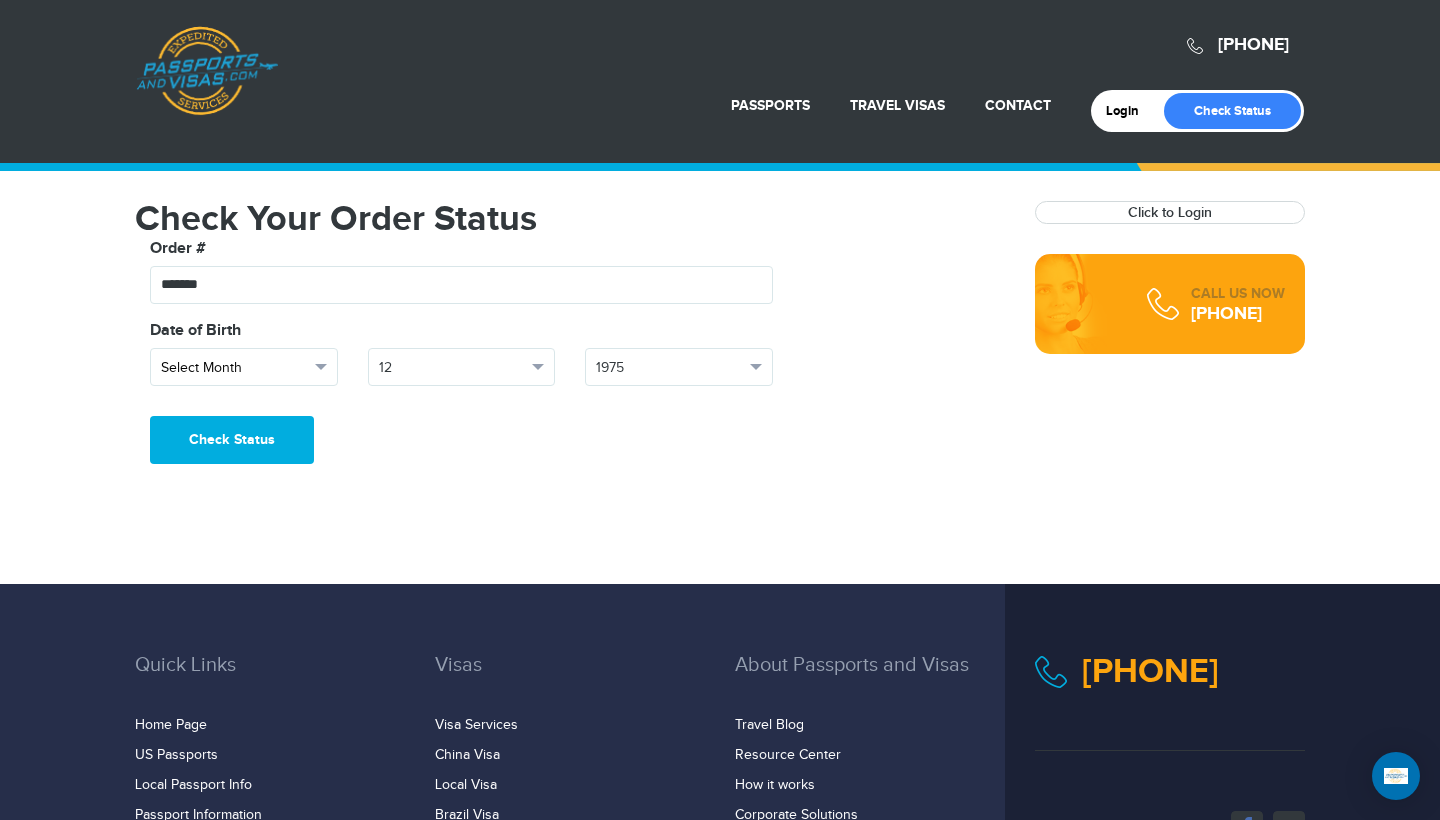 click on "Select Month" at bounding box center (244, 367) 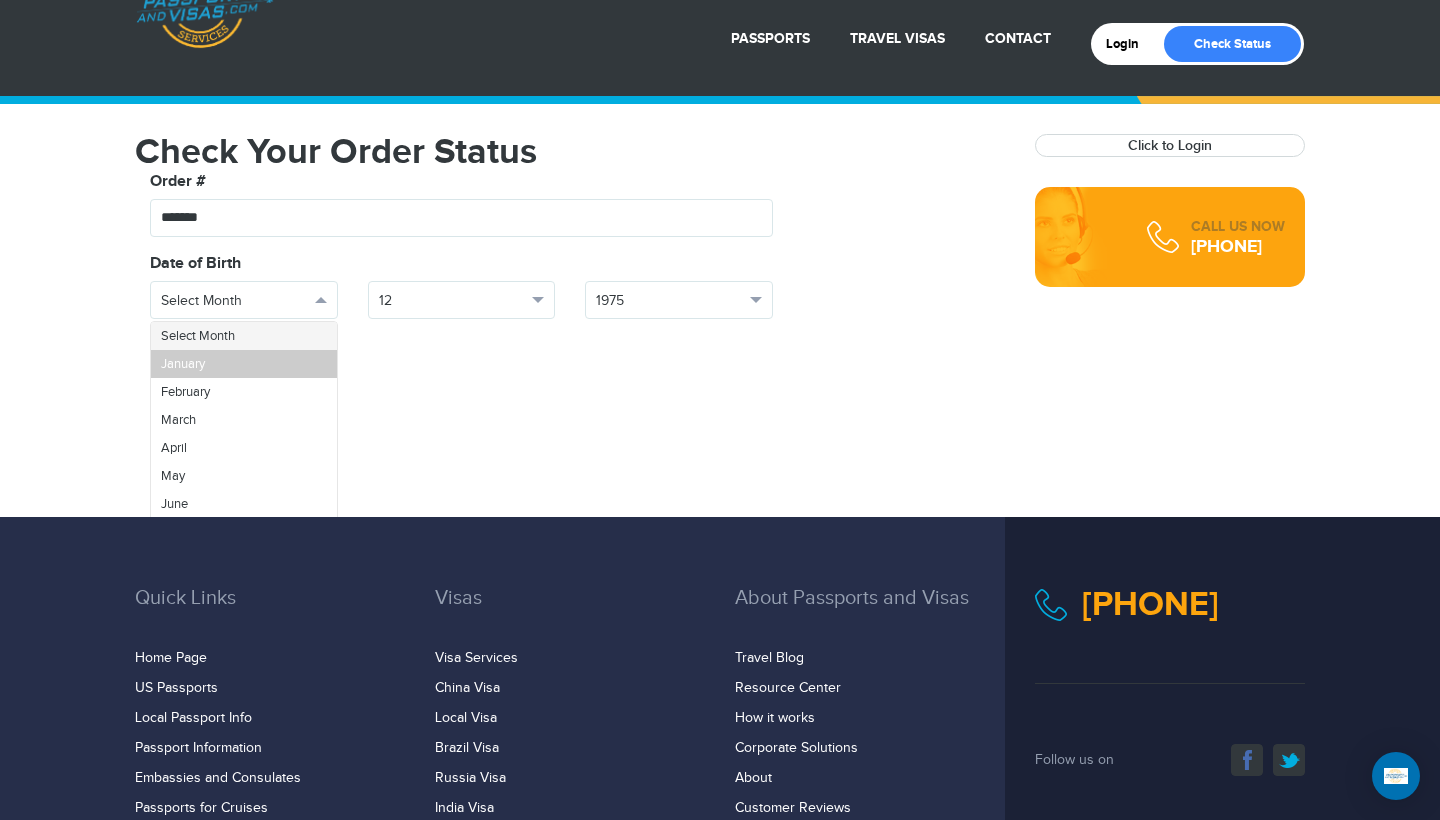 scroll, scrollTop: 182, scrollLeft: 0, axis: vertical 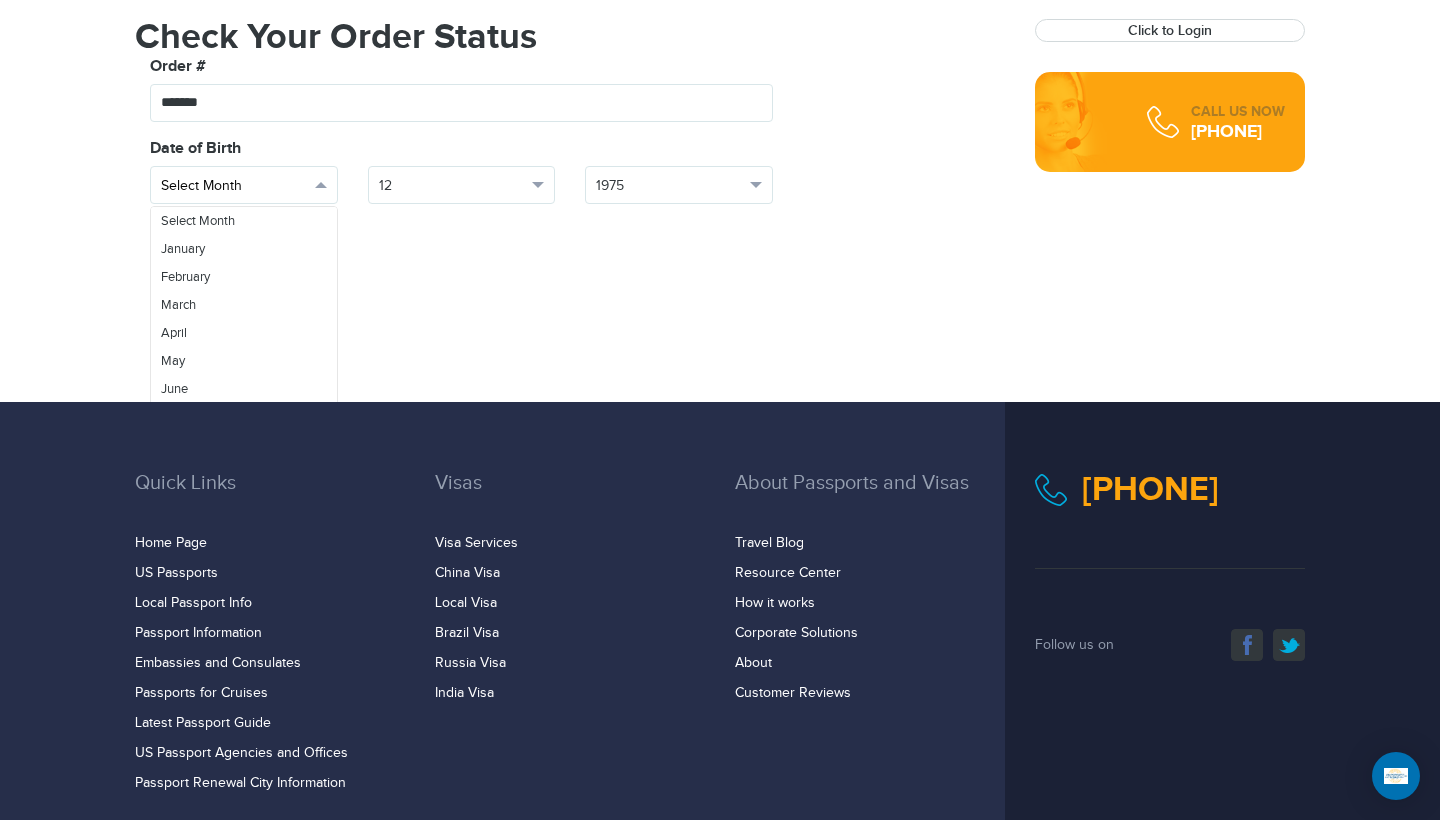 click on "Select Month" at bounding box center [235, 186] 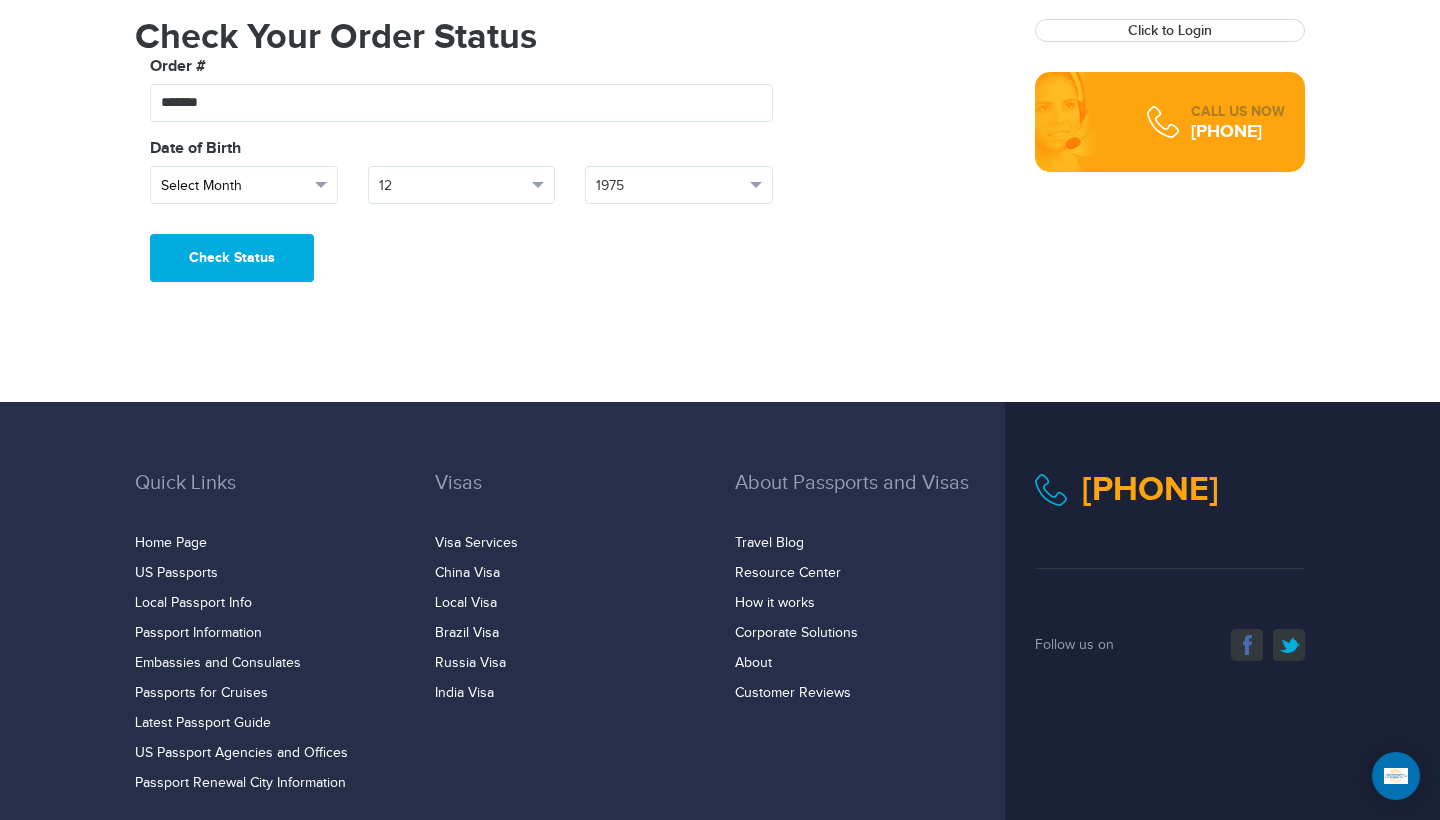 click on "Select Month" at bounding box center (235, 186) 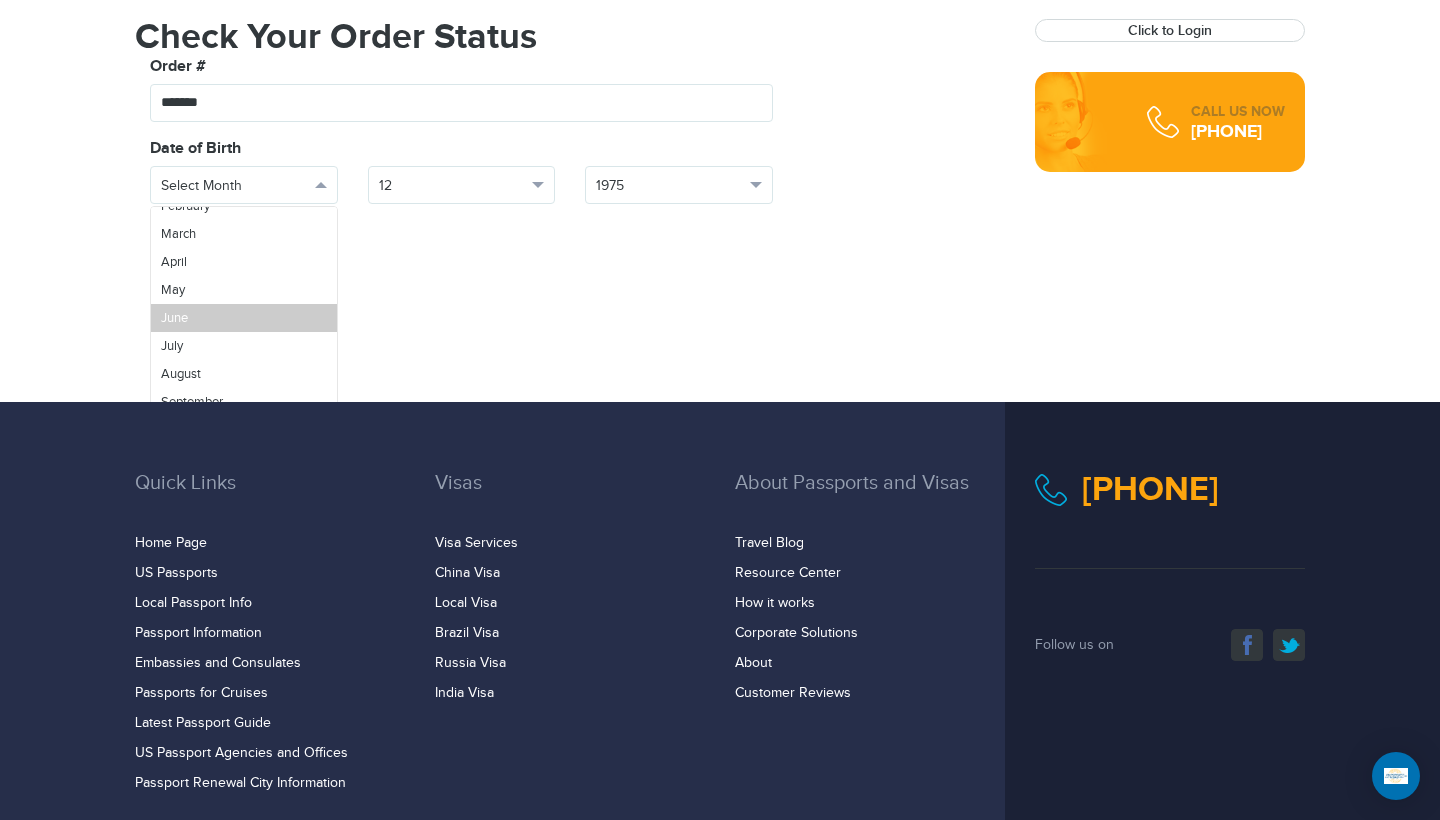 scroll, scrollTop: 71, scrollLeft: 0, axis: vertical 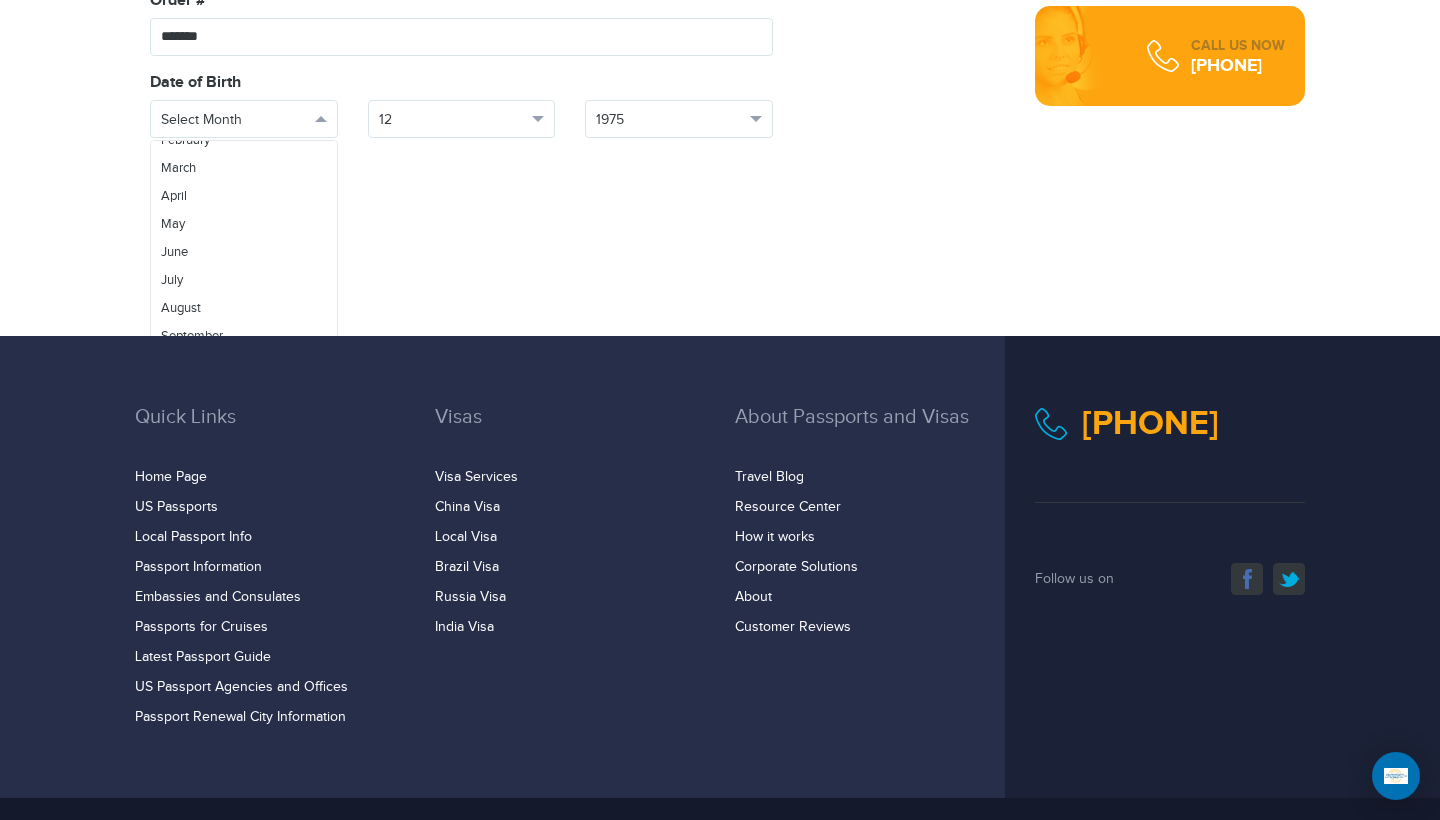 drag, startPoint x: 300, startPoint y: 338, endPoint x: 328, endPoint y: 508, distance: 172.29045 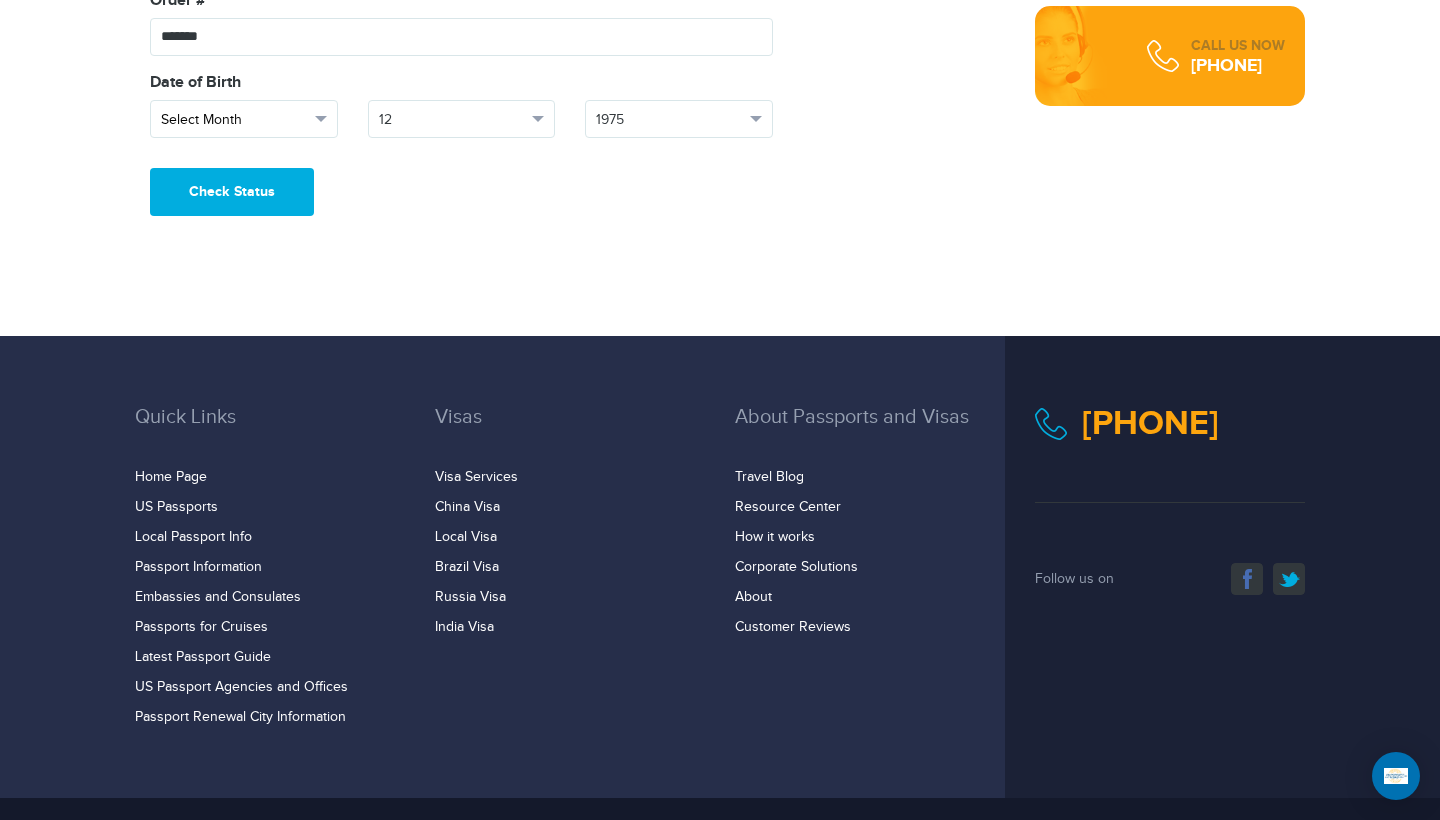 click on "Select Month" at bounding box center (235, 120) 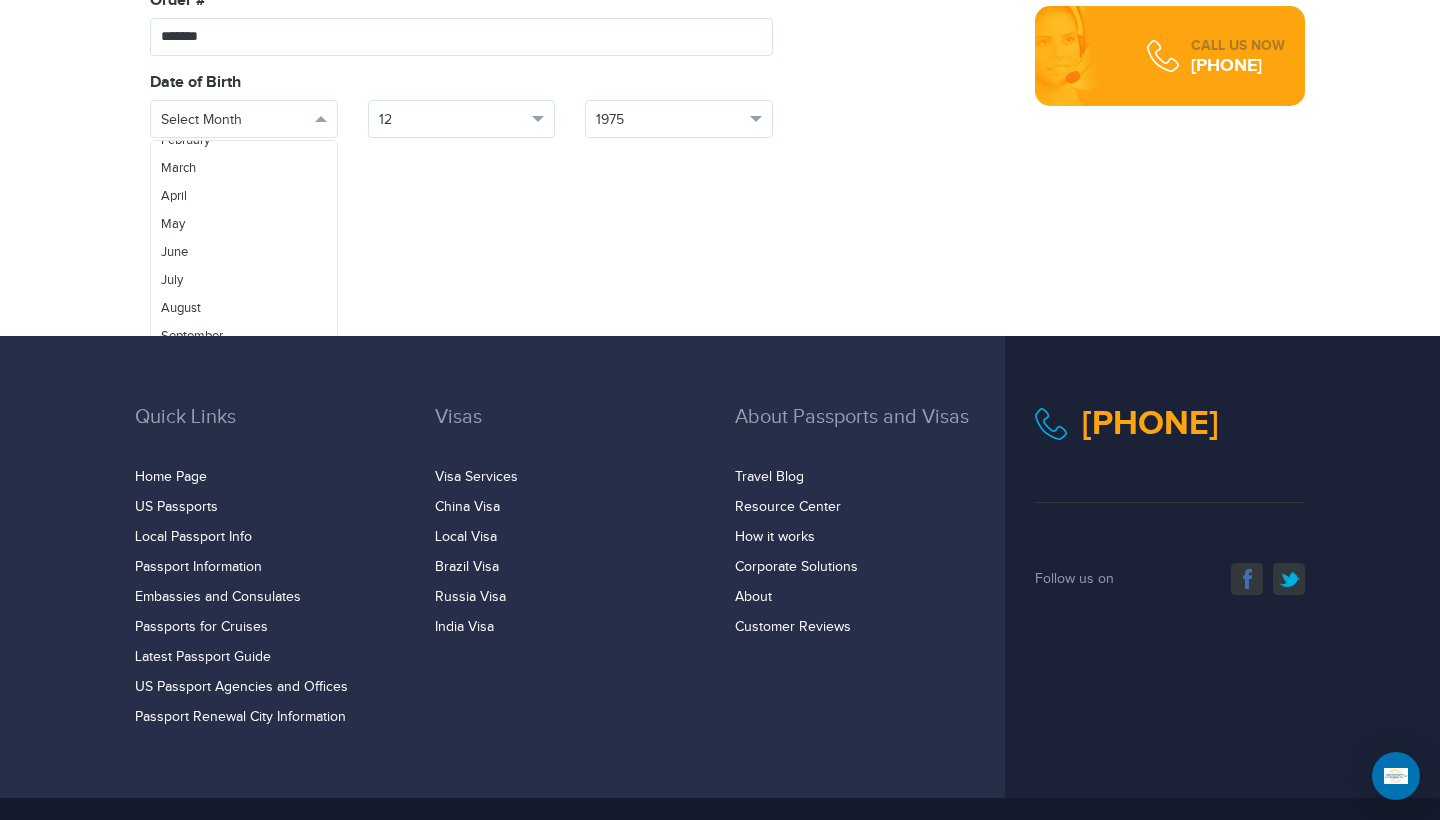 scroll, scrollTop: 71, scrollLeft: 0, axis: vertical 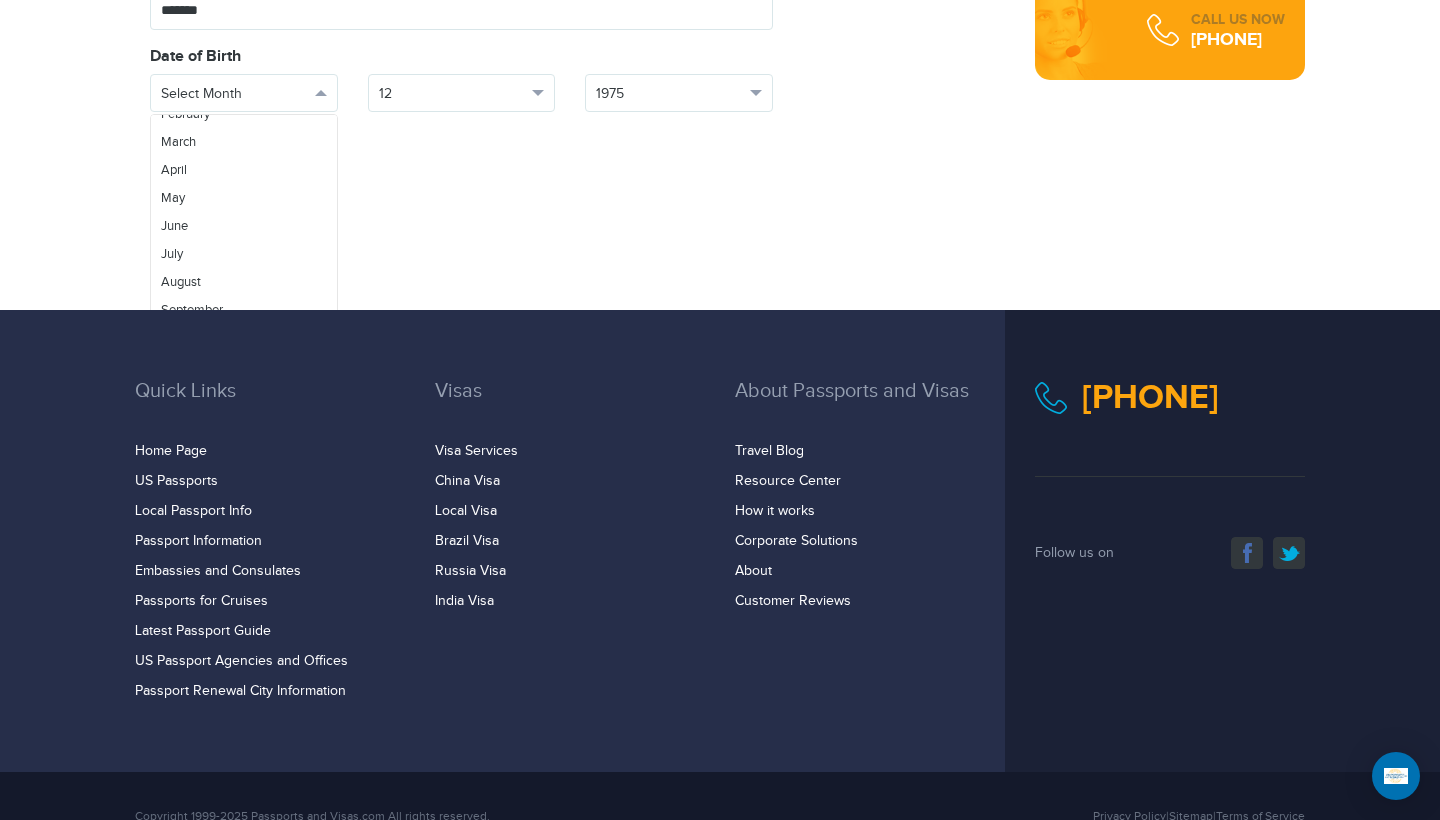 click on "Quick Links
Home Page
US Passports
Local Passport Info
Passport Information
Visas" at bounding box center (720, 541) 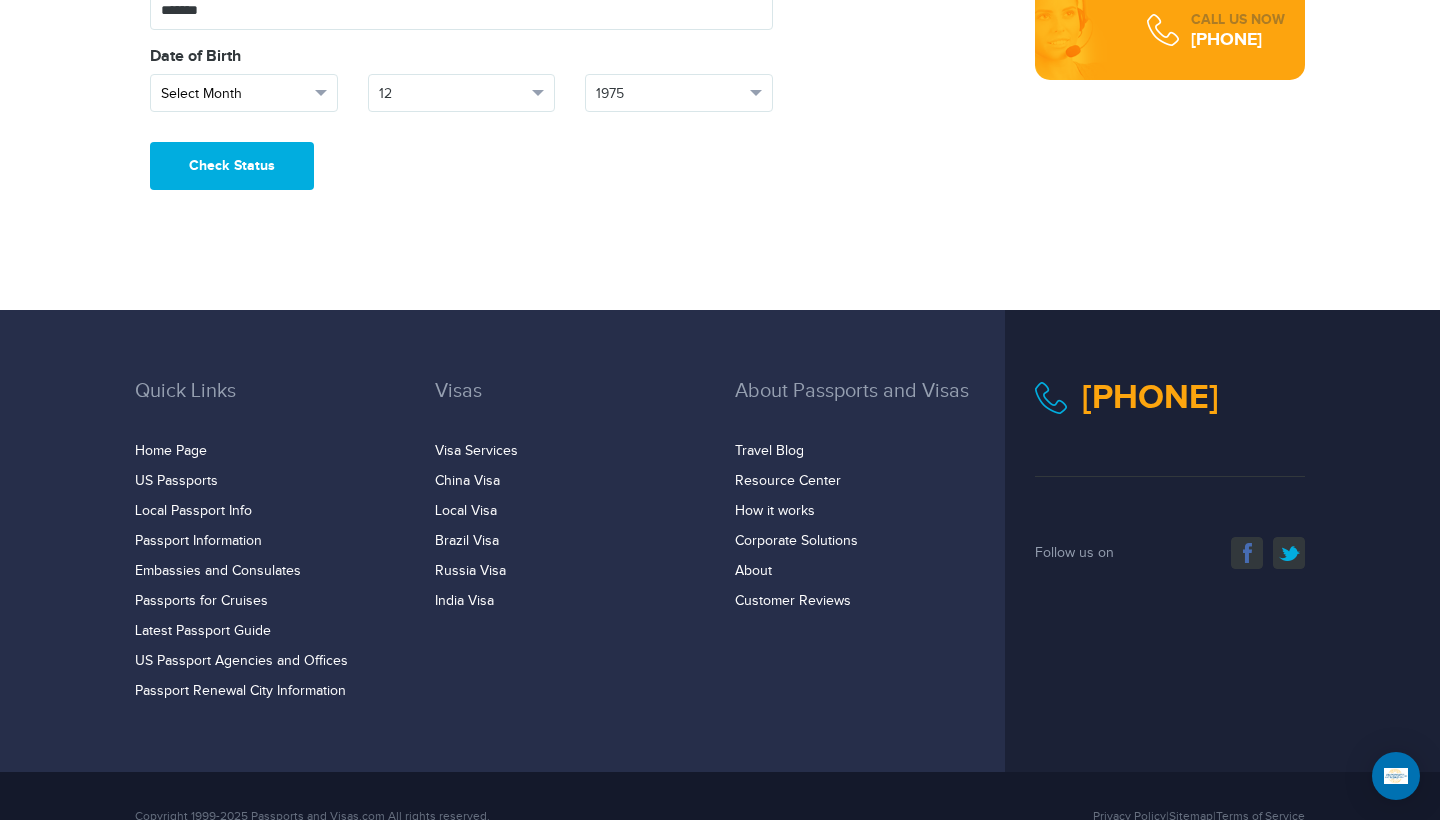 click on "Select Month" at bounding box center (244, 93) 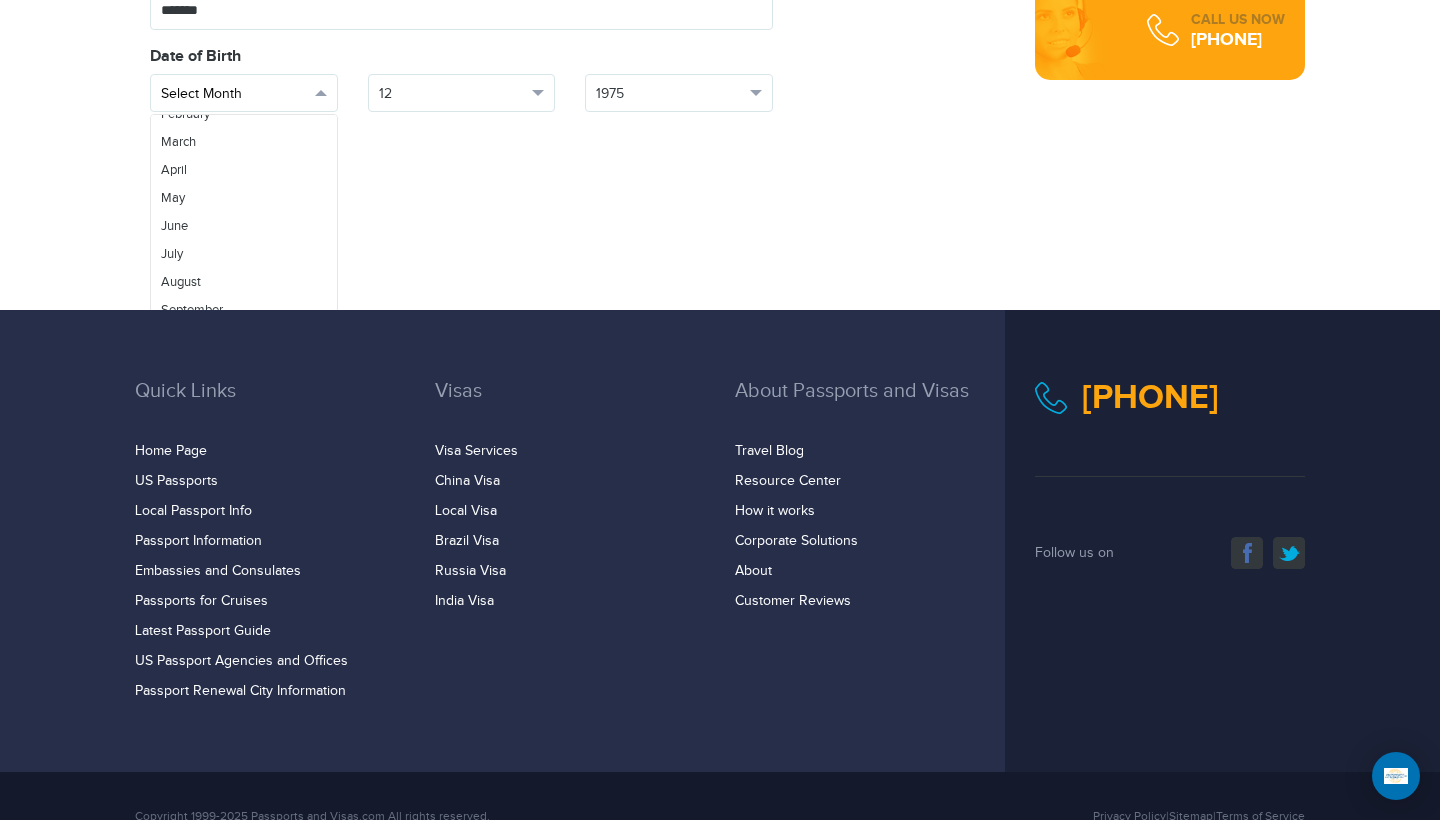 scroll, scrollTop: 0, scrollLeft: 0, axis: both 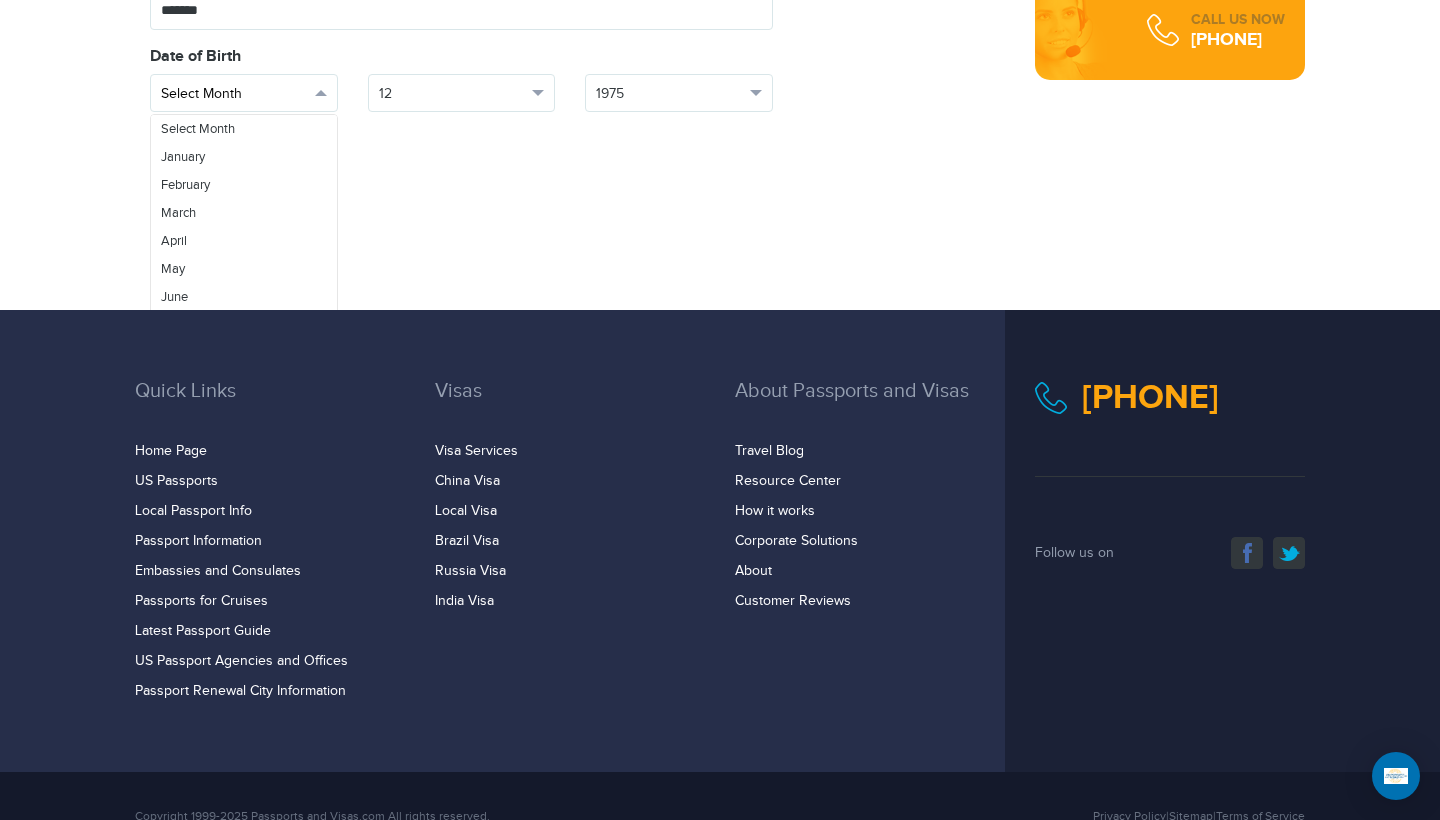 click on "Select Month" at bounding box center (235, 94) 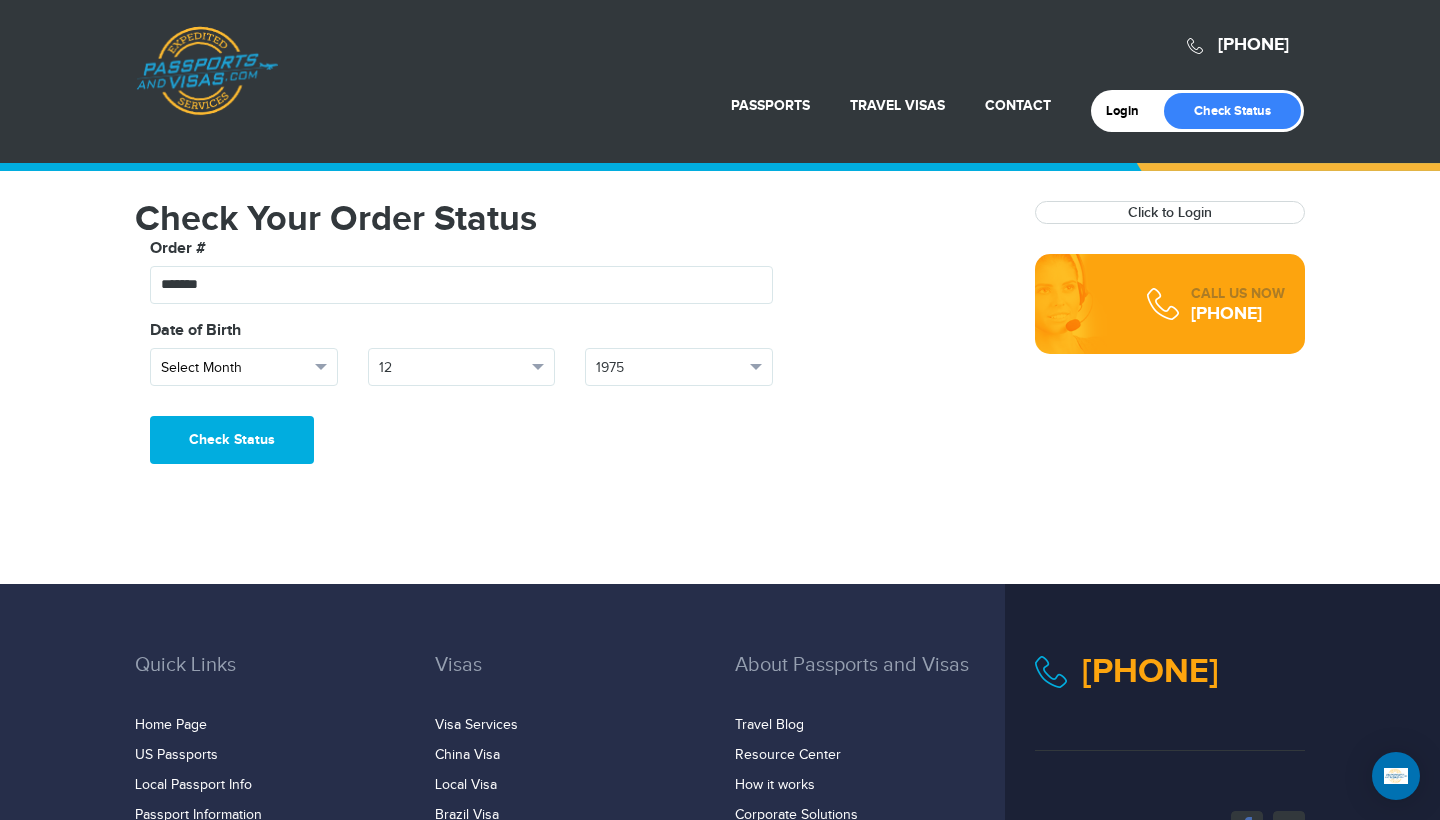 scroll, scrollTop: 0, scrollLeft: 0, axis: both 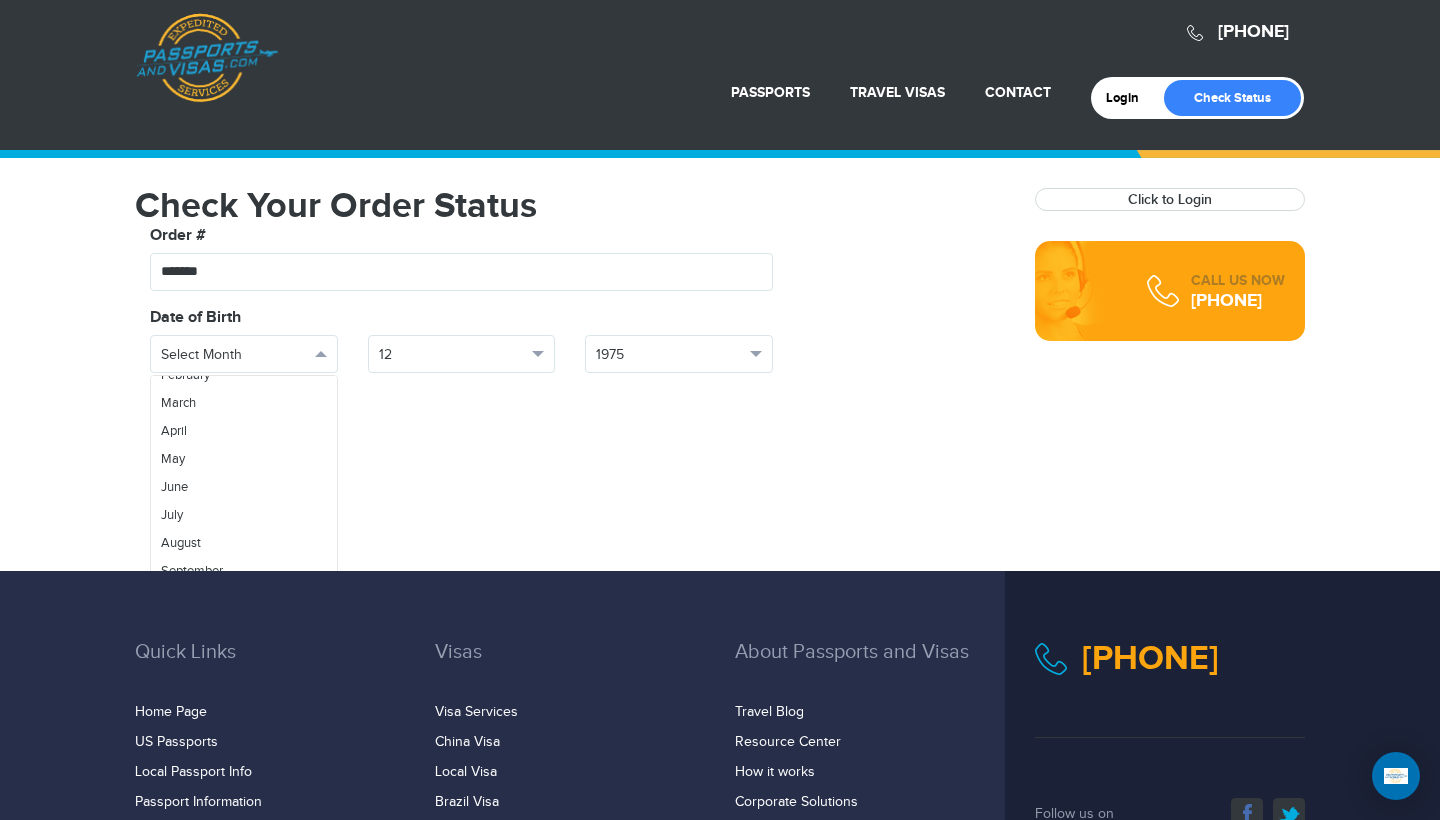 click on "Quick Links
Home Page
US Passports
Local Passport Info
Passport Information
Visas" at bounding box center (720, 802) 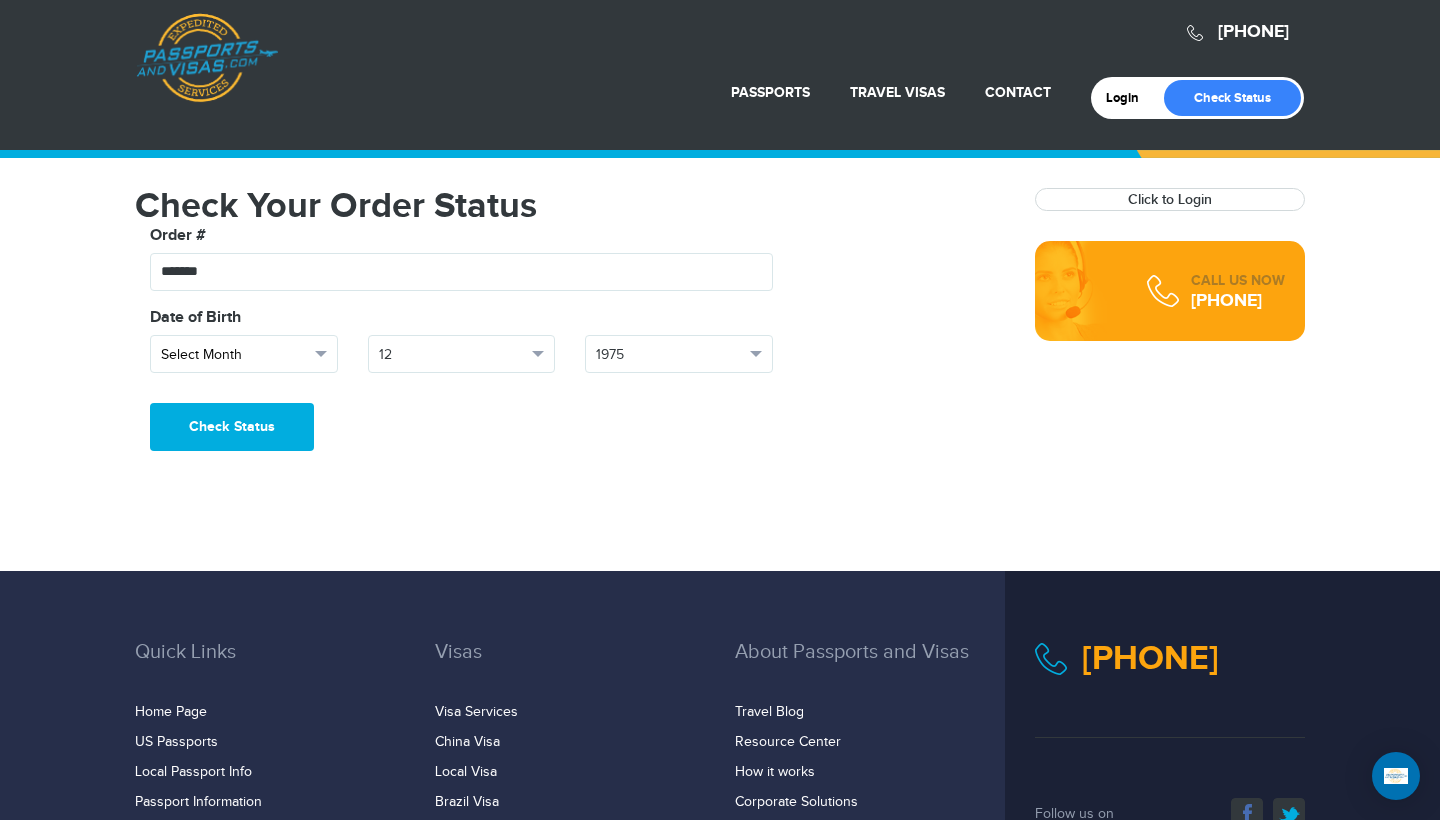 click on "Select Month" at bounding box center (235, 355) 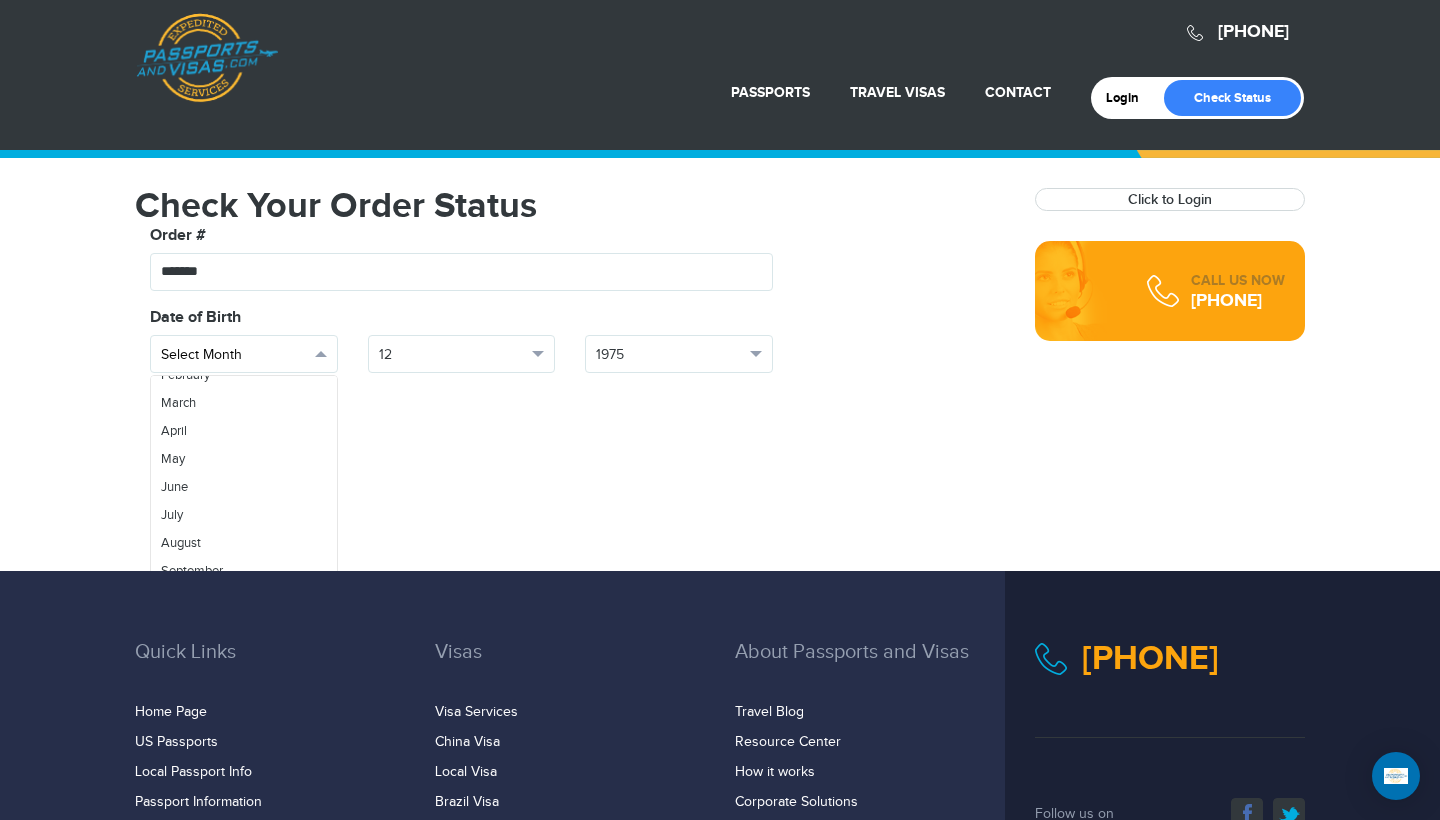 scroll, scrollTop: 0, scrollLeft: 0, axis: both 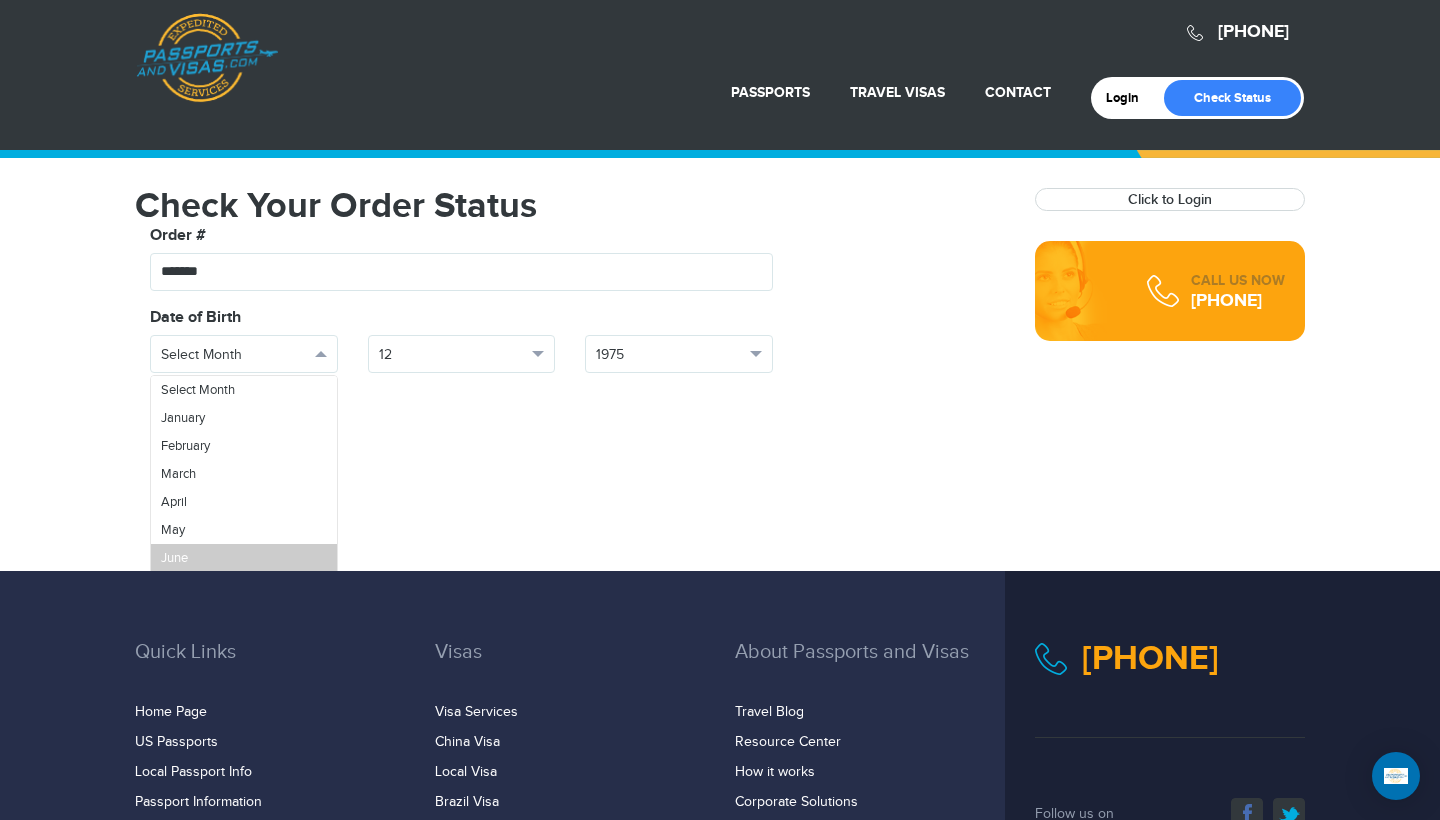 click on "June" at bounding box center (174, 558) 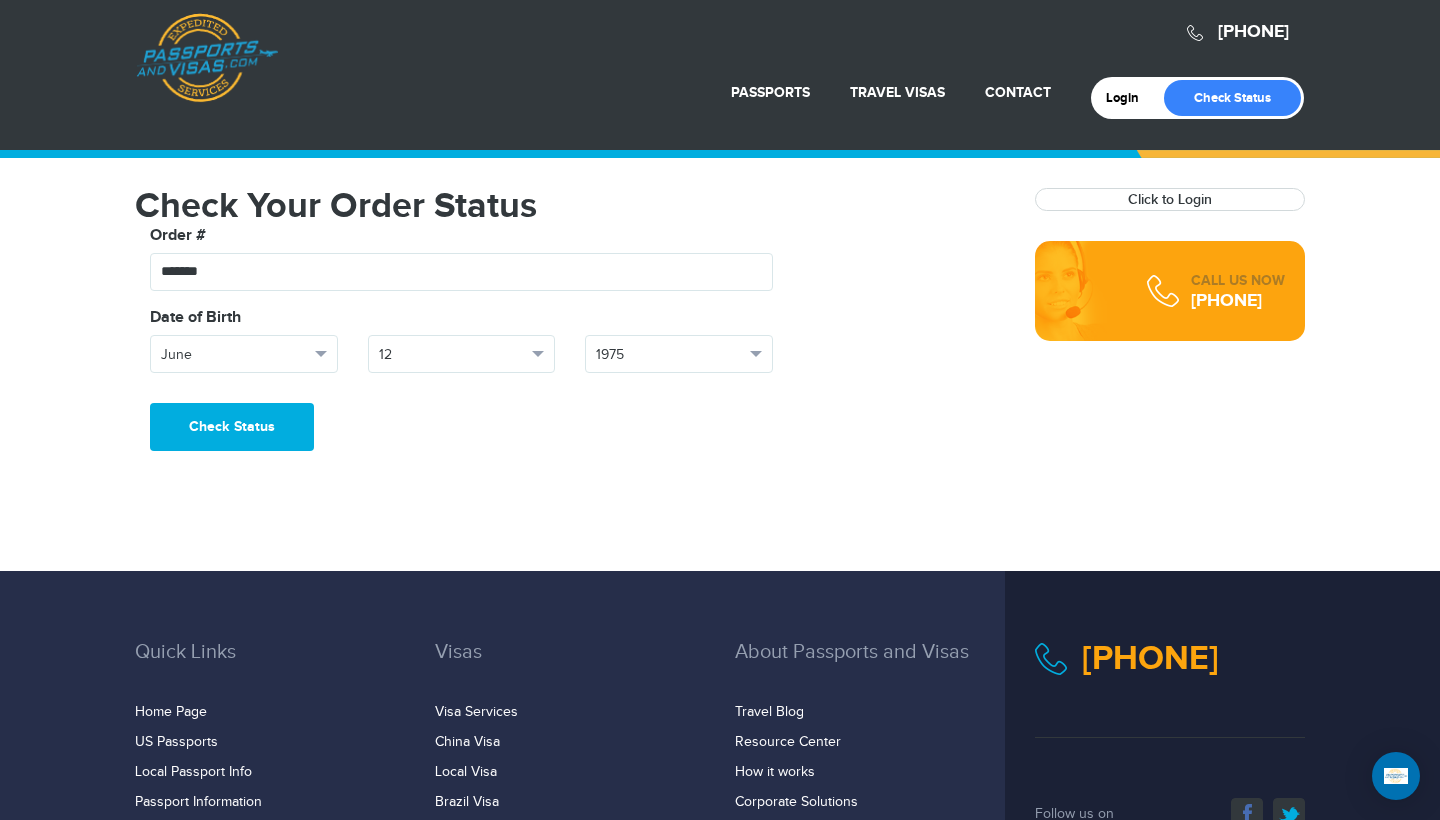 click on "Date of Birth" at bounding box center (570, 320) 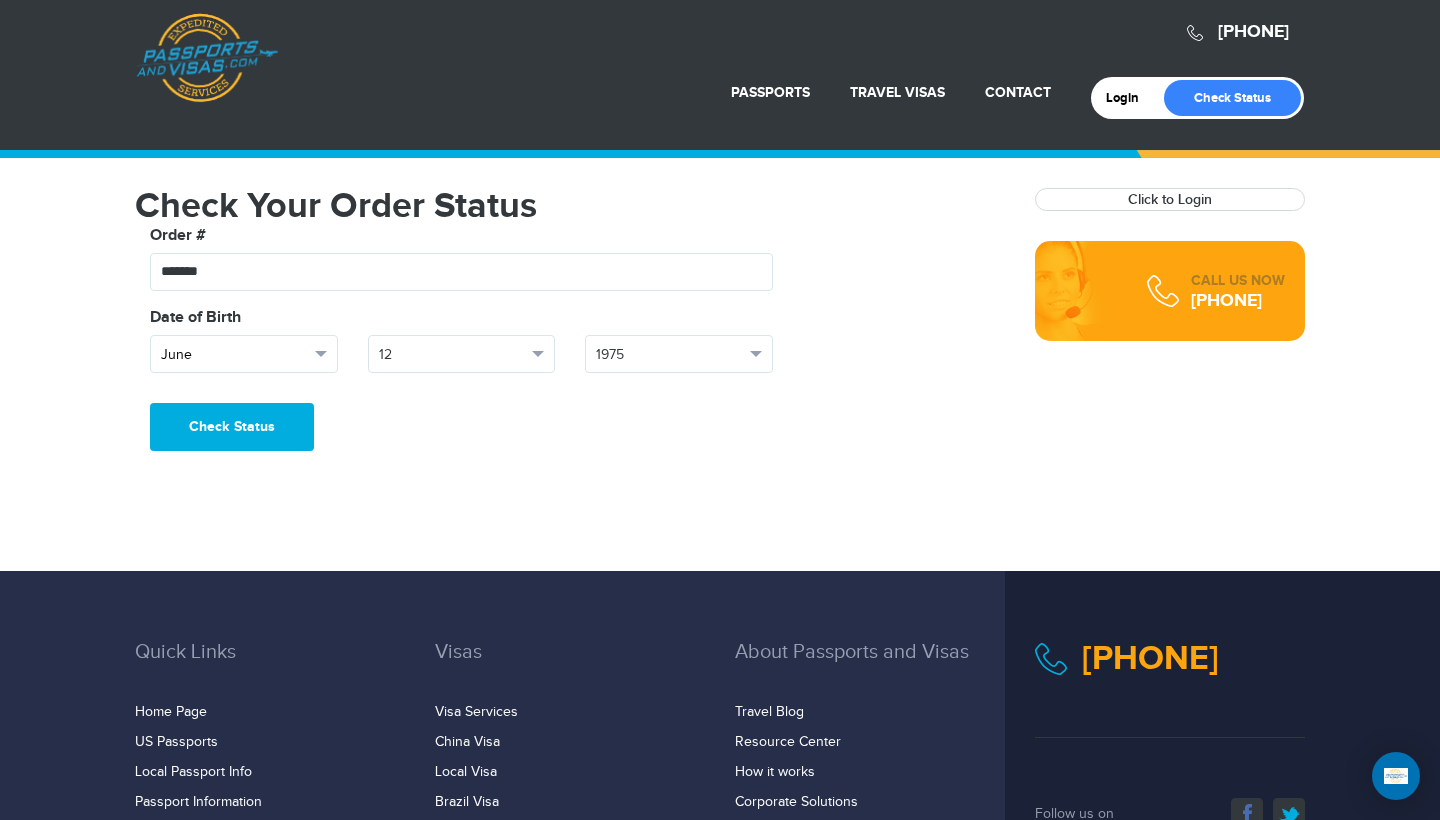 click on "June" at bounding box center [235, 355] 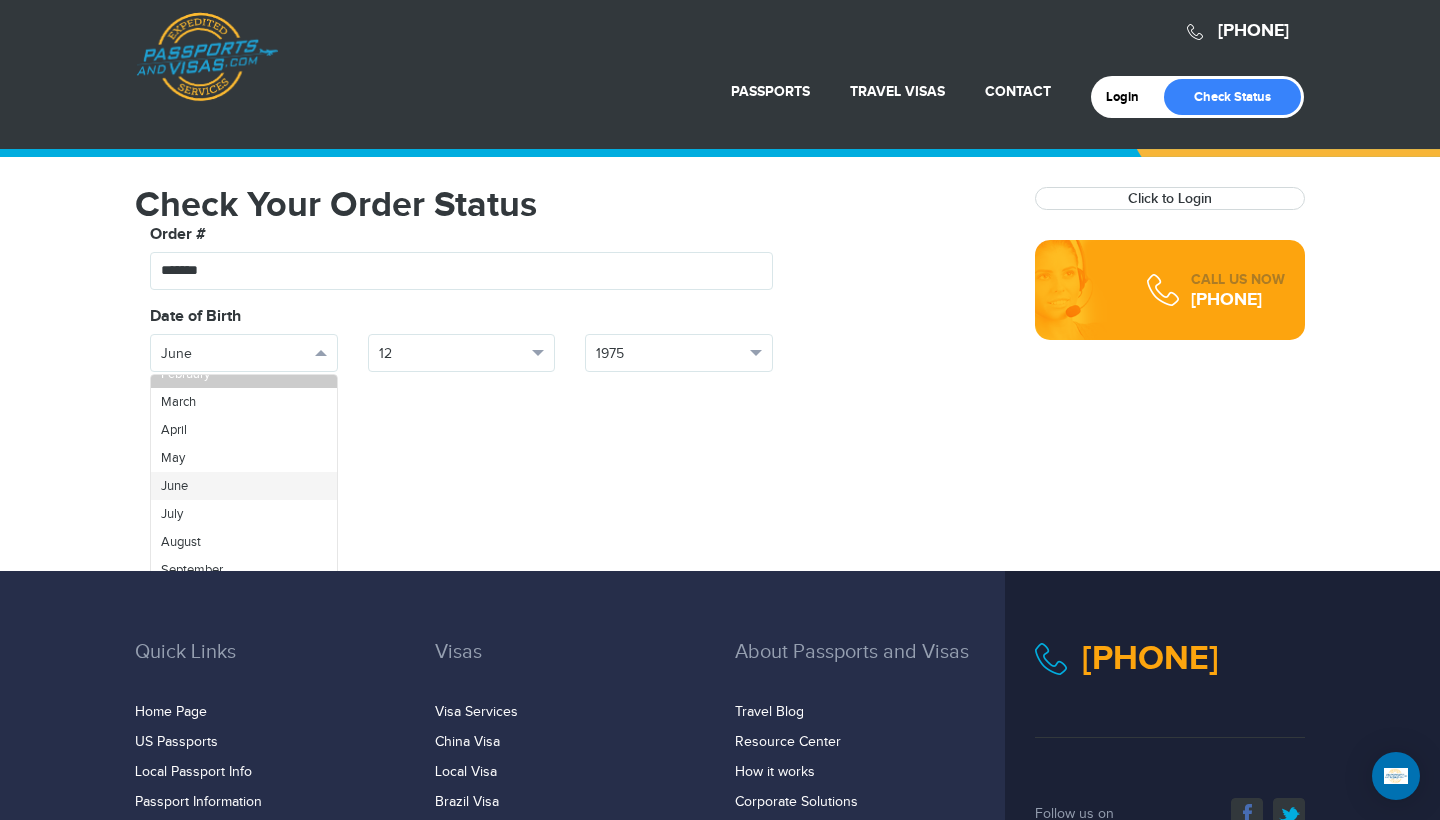 scroll 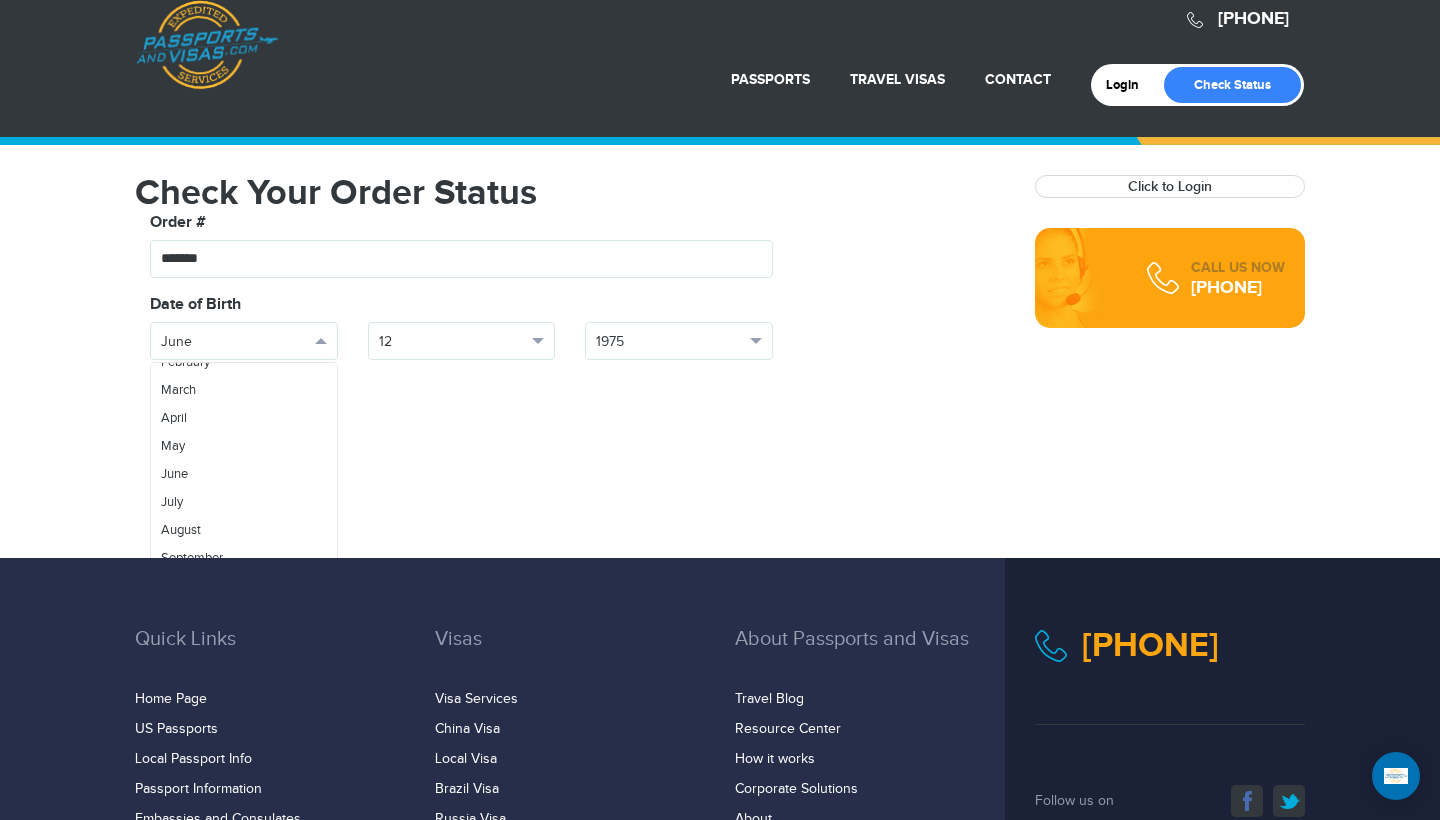 click on "Click to Login" at bounding box center (1170, 186) 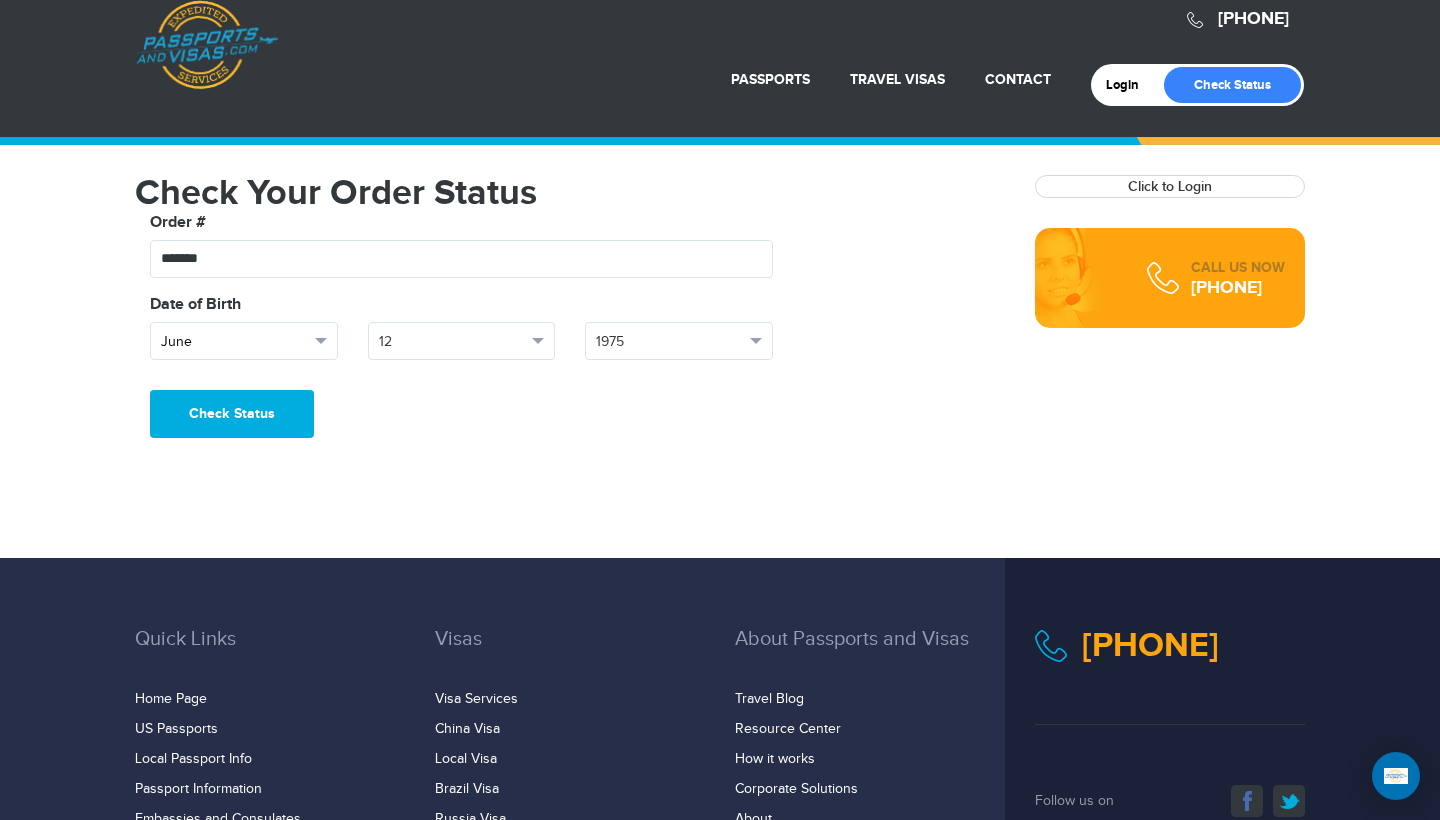 click on "June" at bounding box center (244, 341) 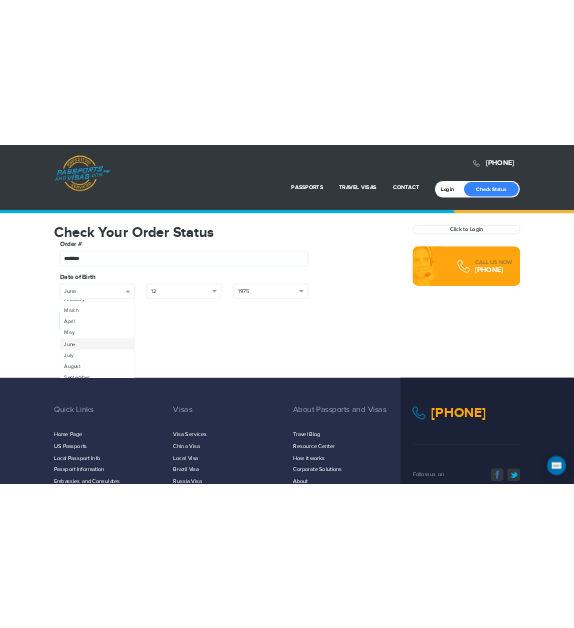 scroll, scrollTop: 0, scrollLeft: 0, axis: both 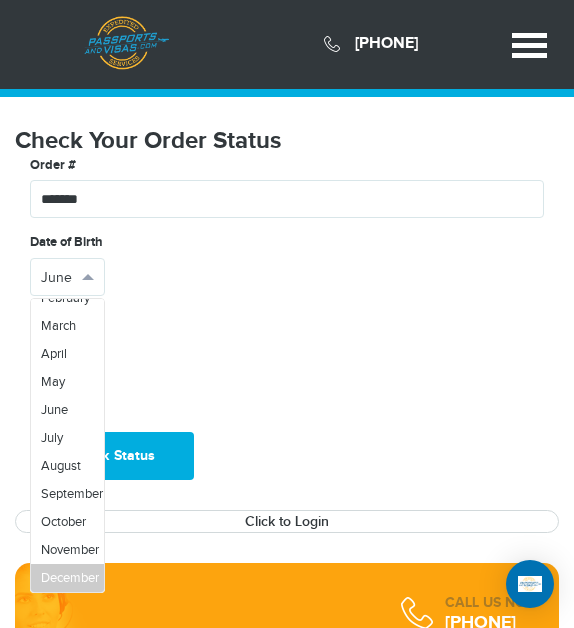 click on "December" at bounding box center [70, 578] 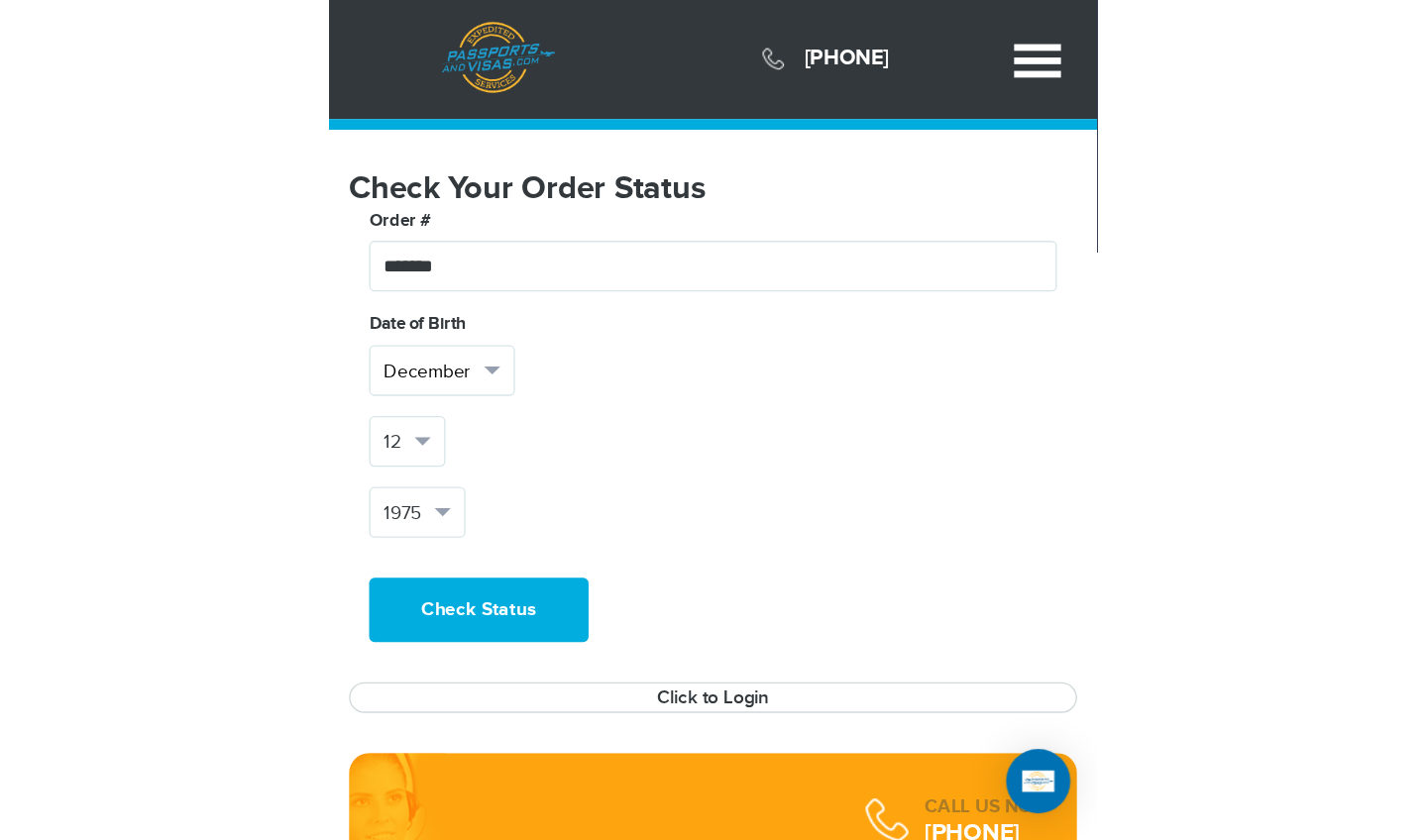 scroll, scrollTop: 0, scrollLeft: 0, axis: both 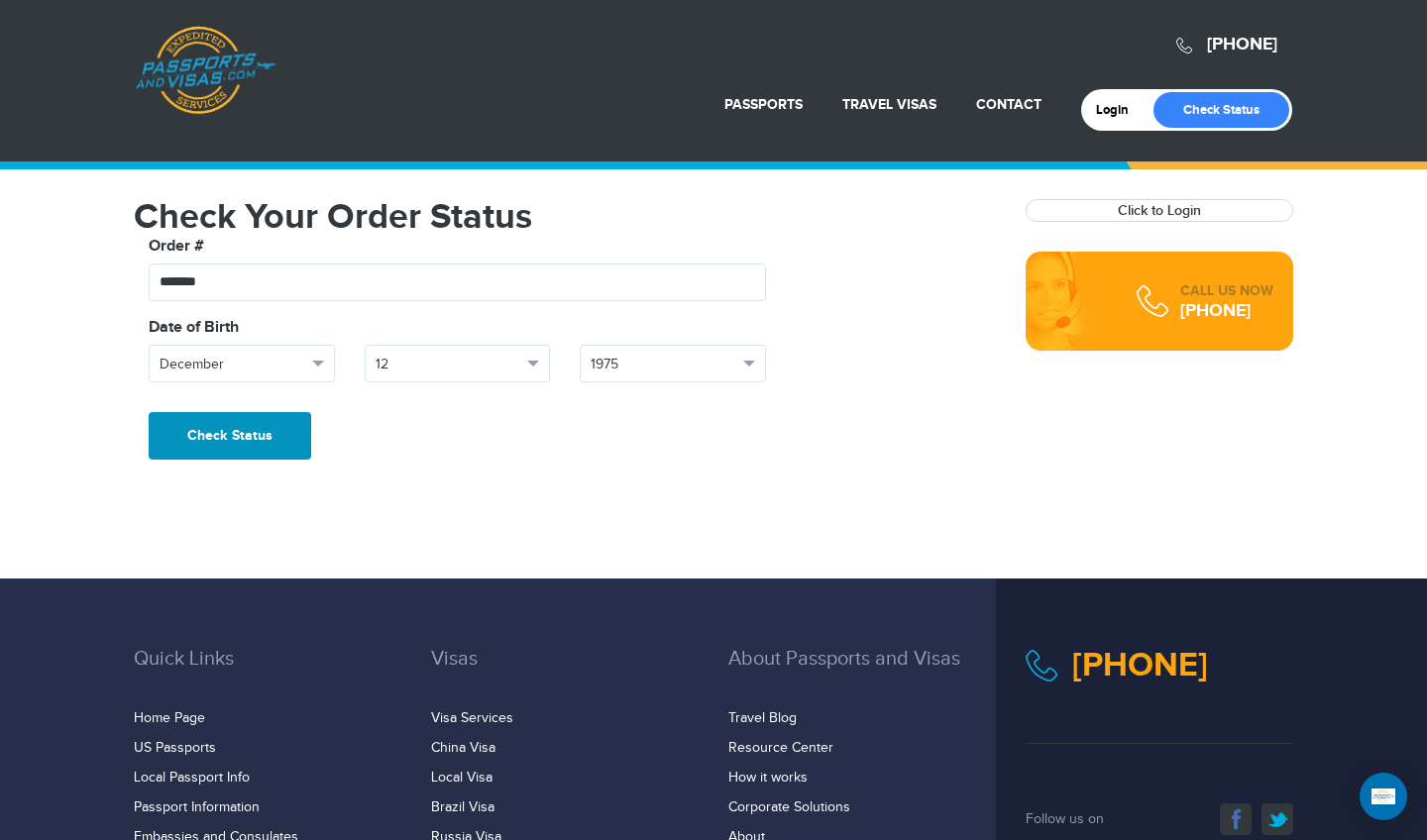 click on "Check Status" at bounding box center [230, 436] 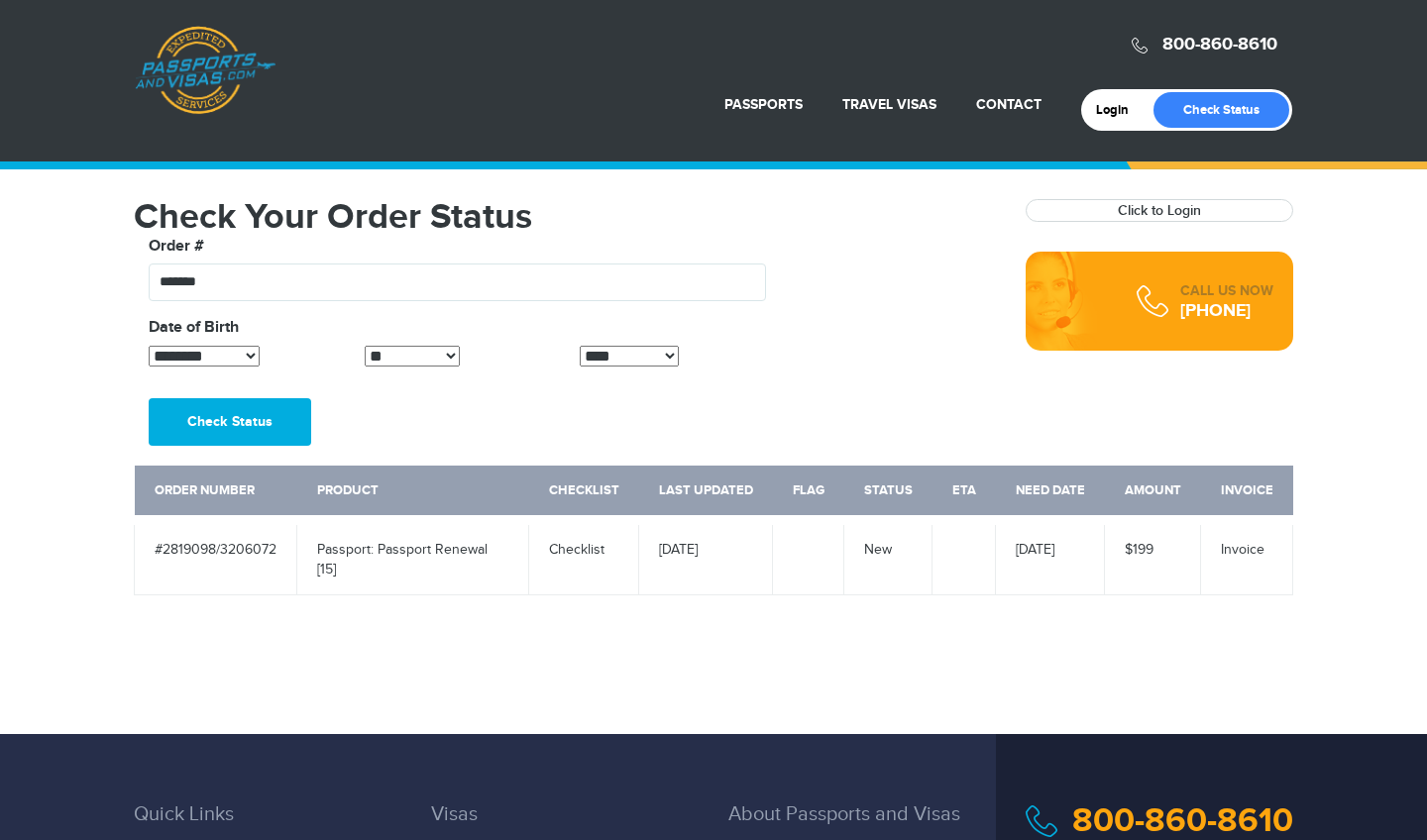 scroll, scrollTop: 0, scrollLeft: 0, axis: both 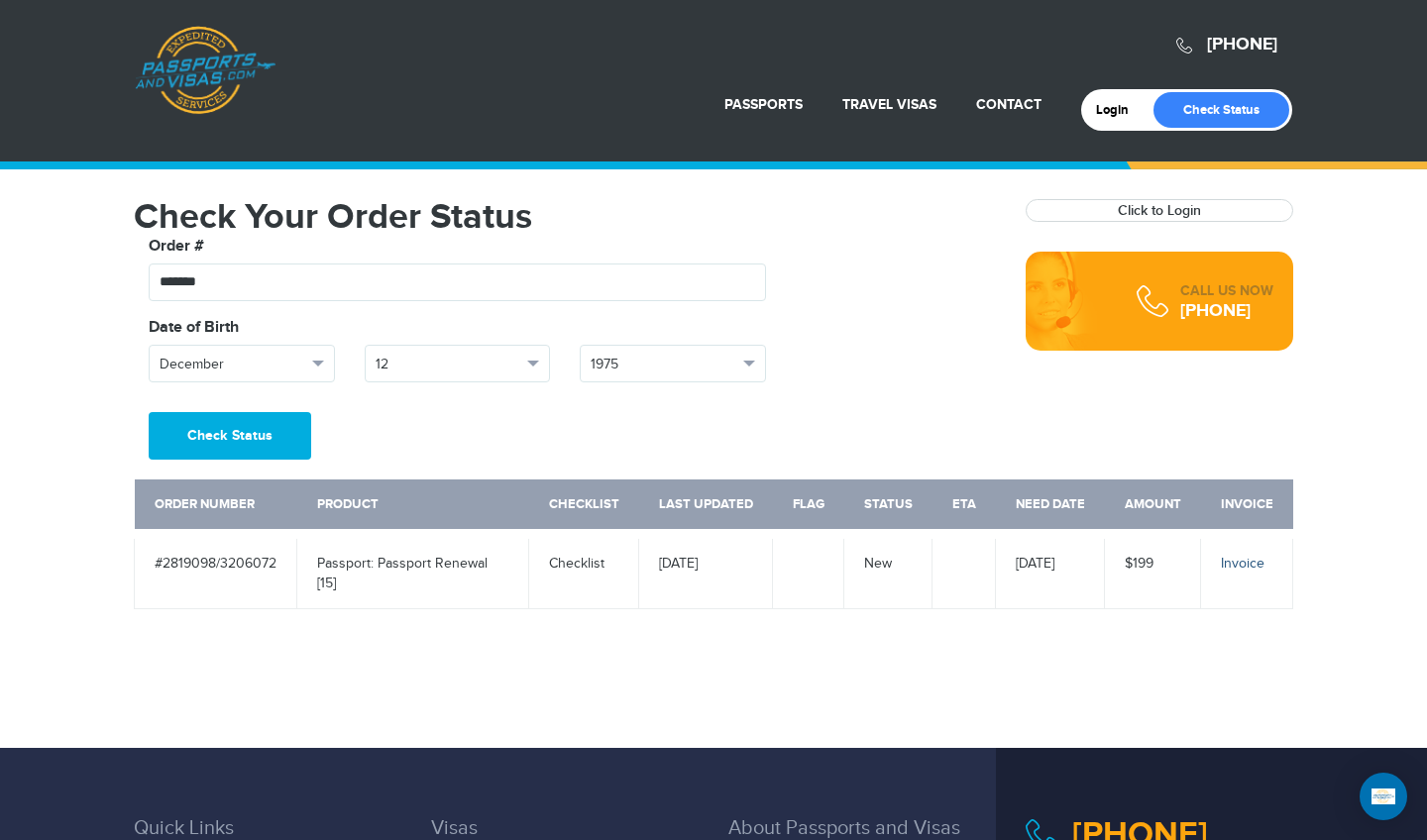 click on "Invoice" at bounding box center (1243, 564) 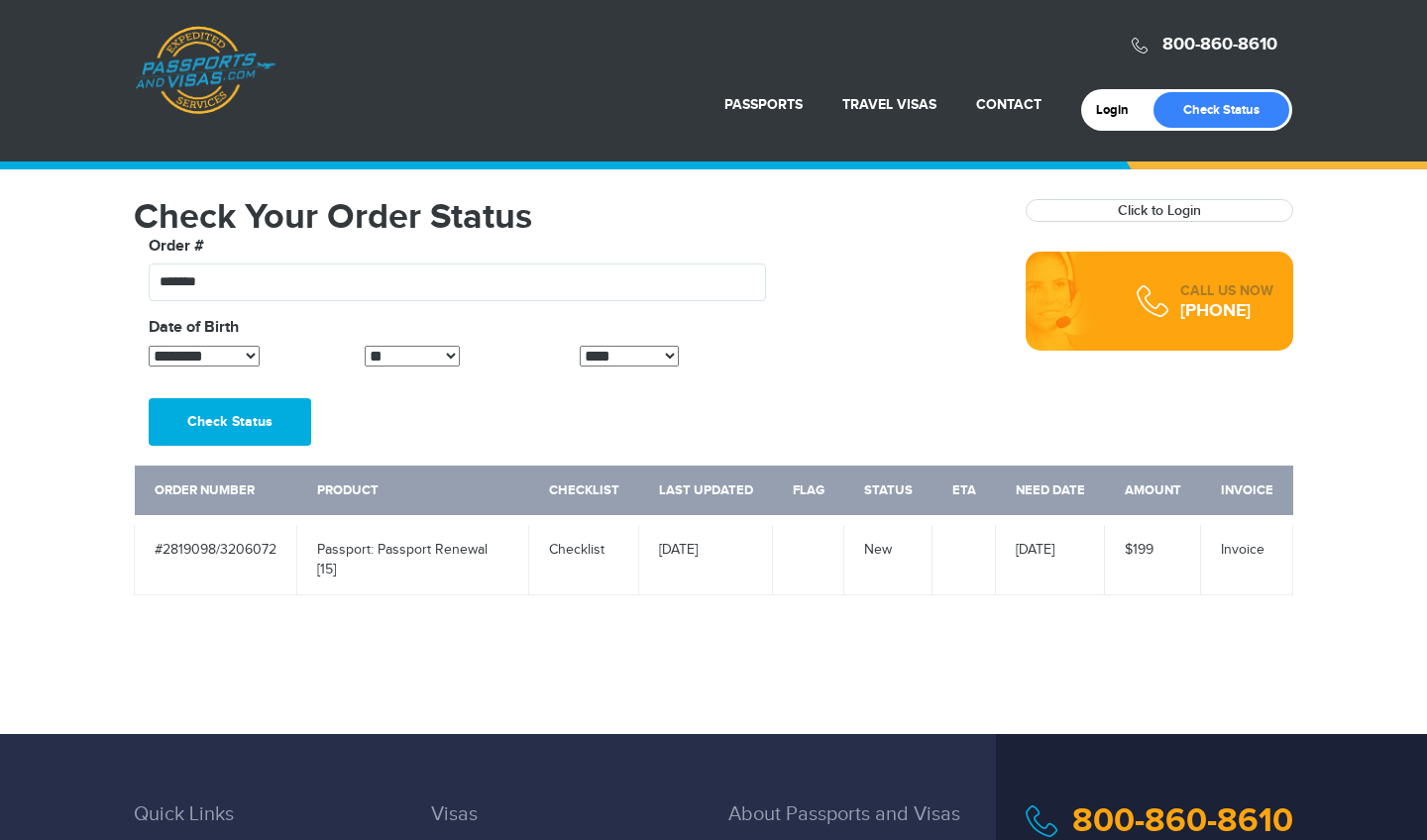 scroll, scrollTop: 0, scrollLeft: 0, axis: both 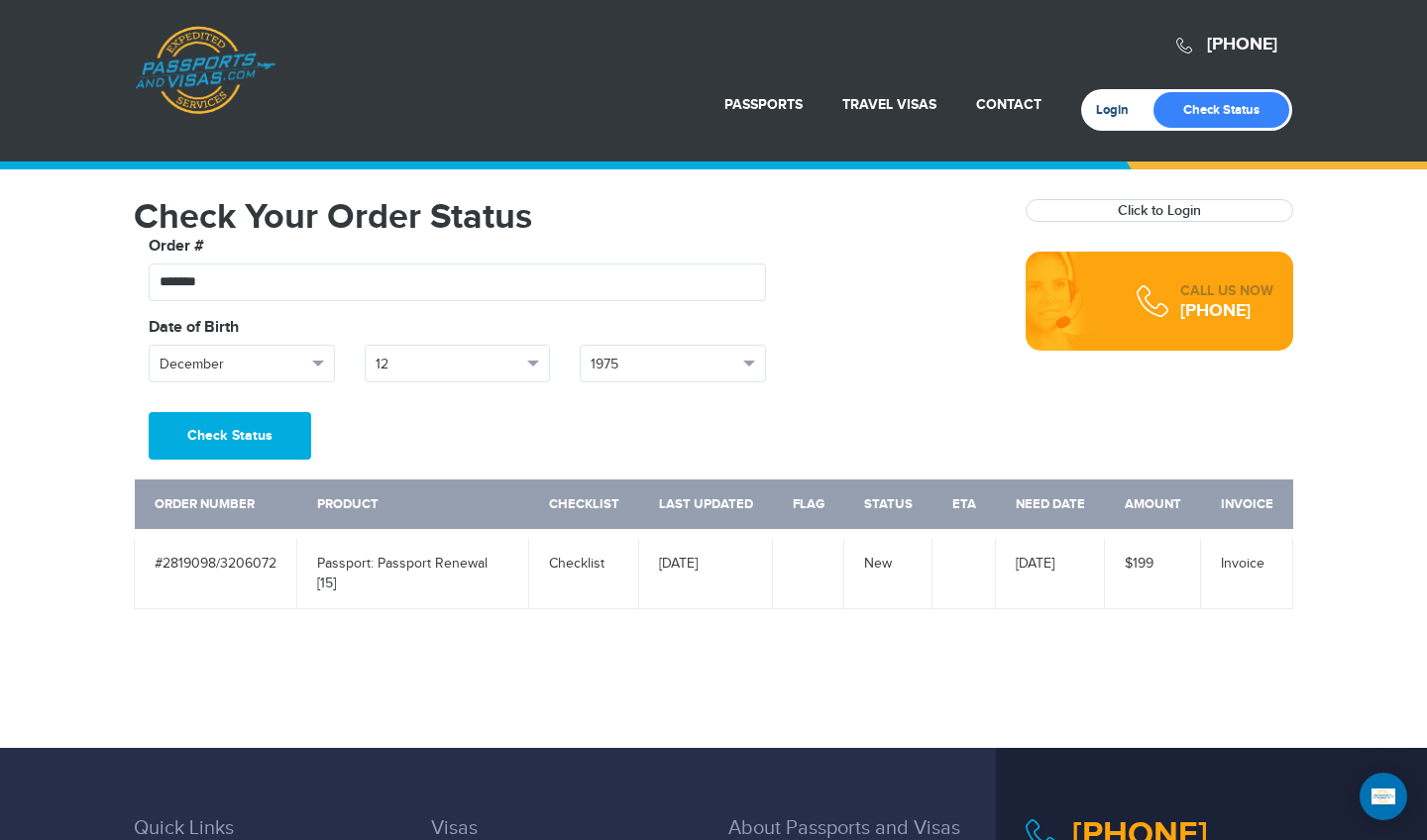 click on "Login" at bounding box center [1119, 110] 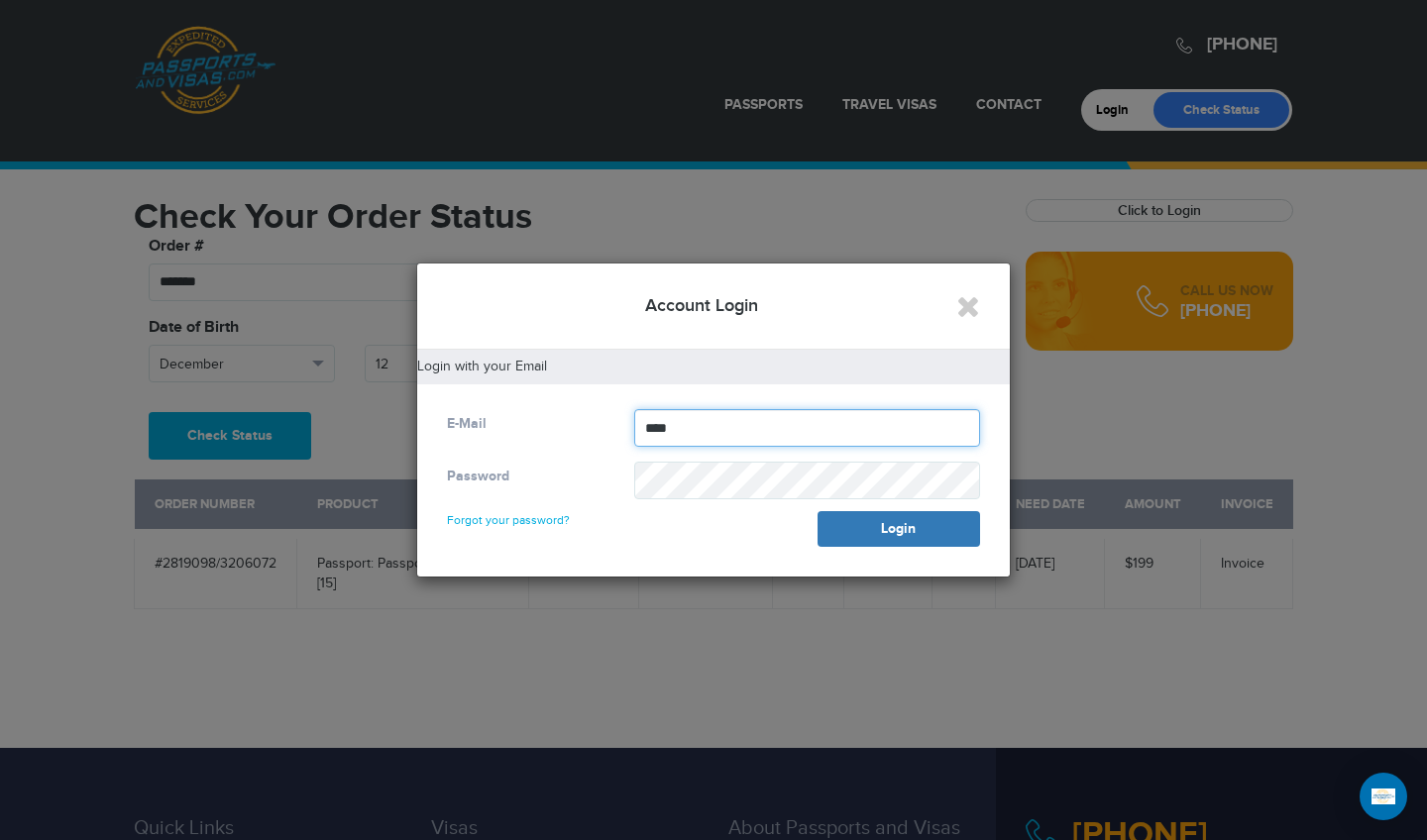 type on "****" 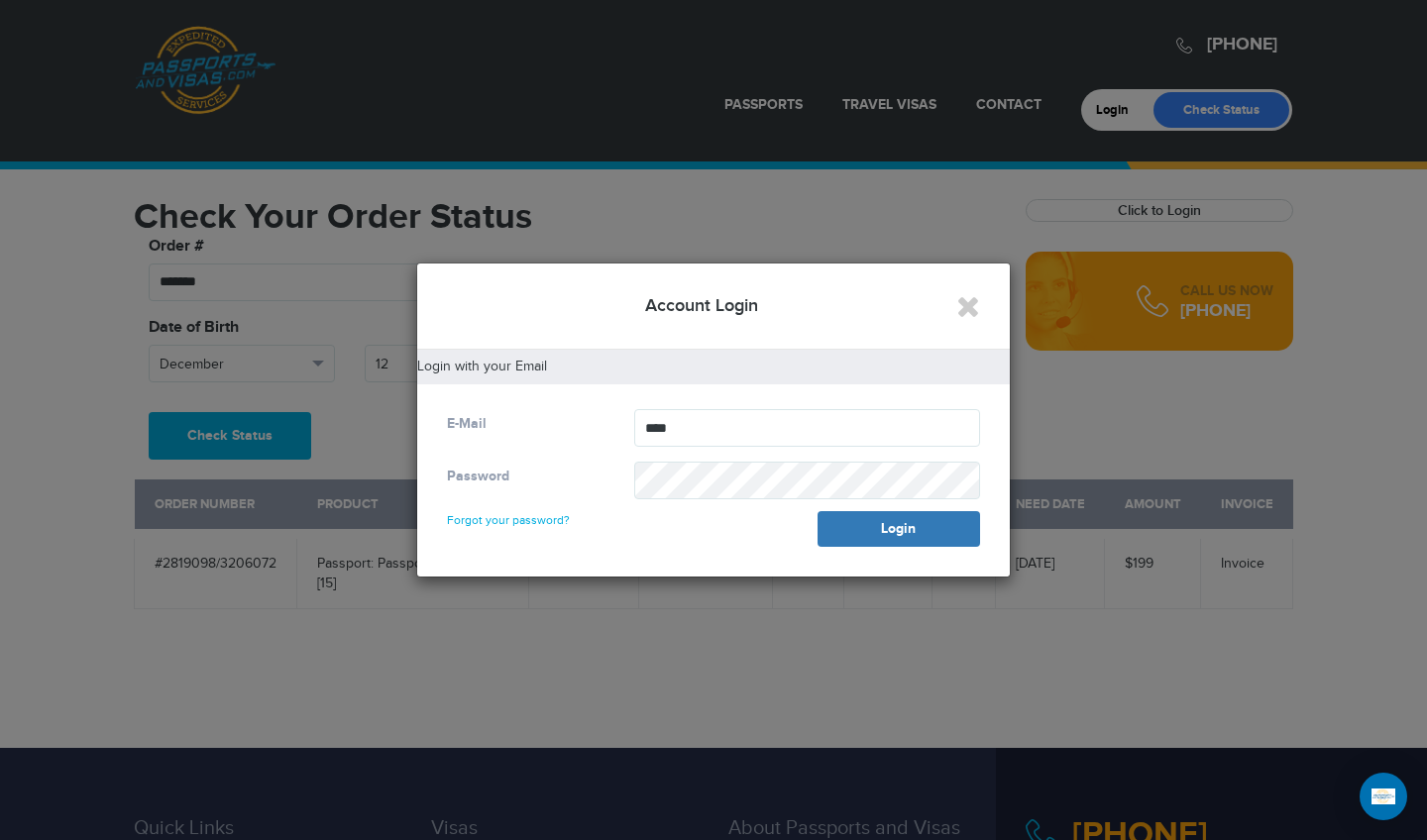 click on "Forgot your password?" at bounding box center [508, 511] 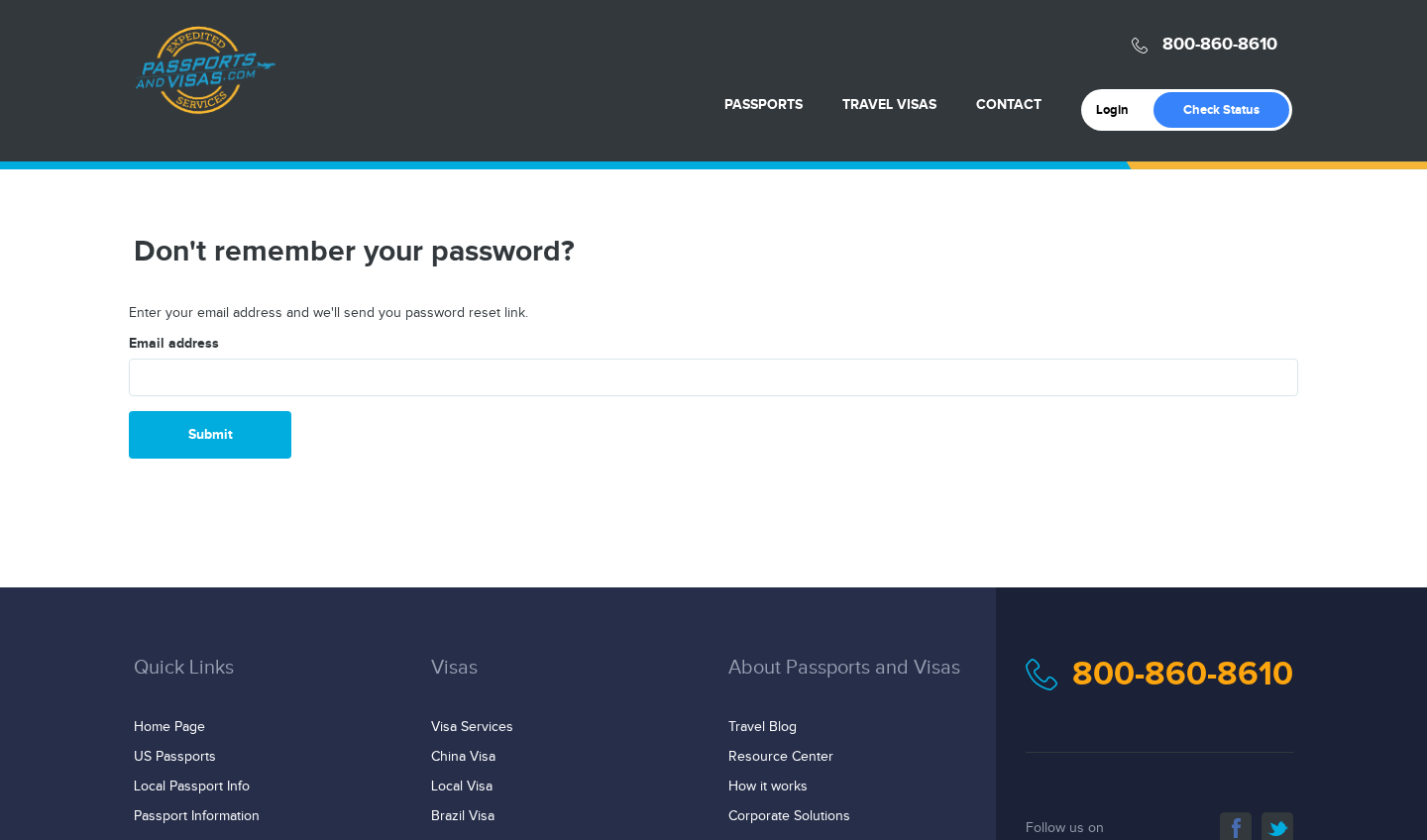 scroll, scrollTop: 0, scrollLeft: 0, axis: both 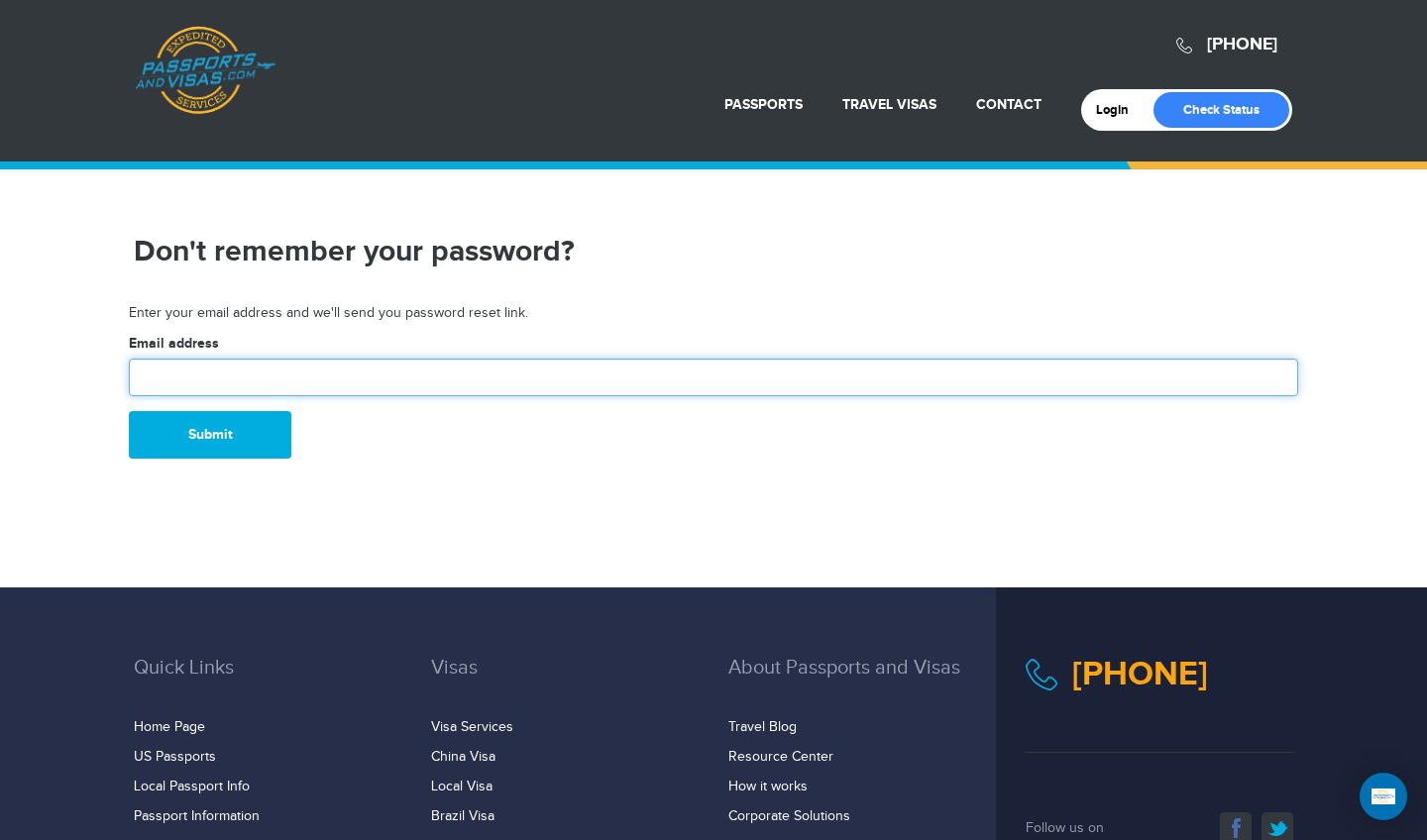 click at bounding box center [714, 377] 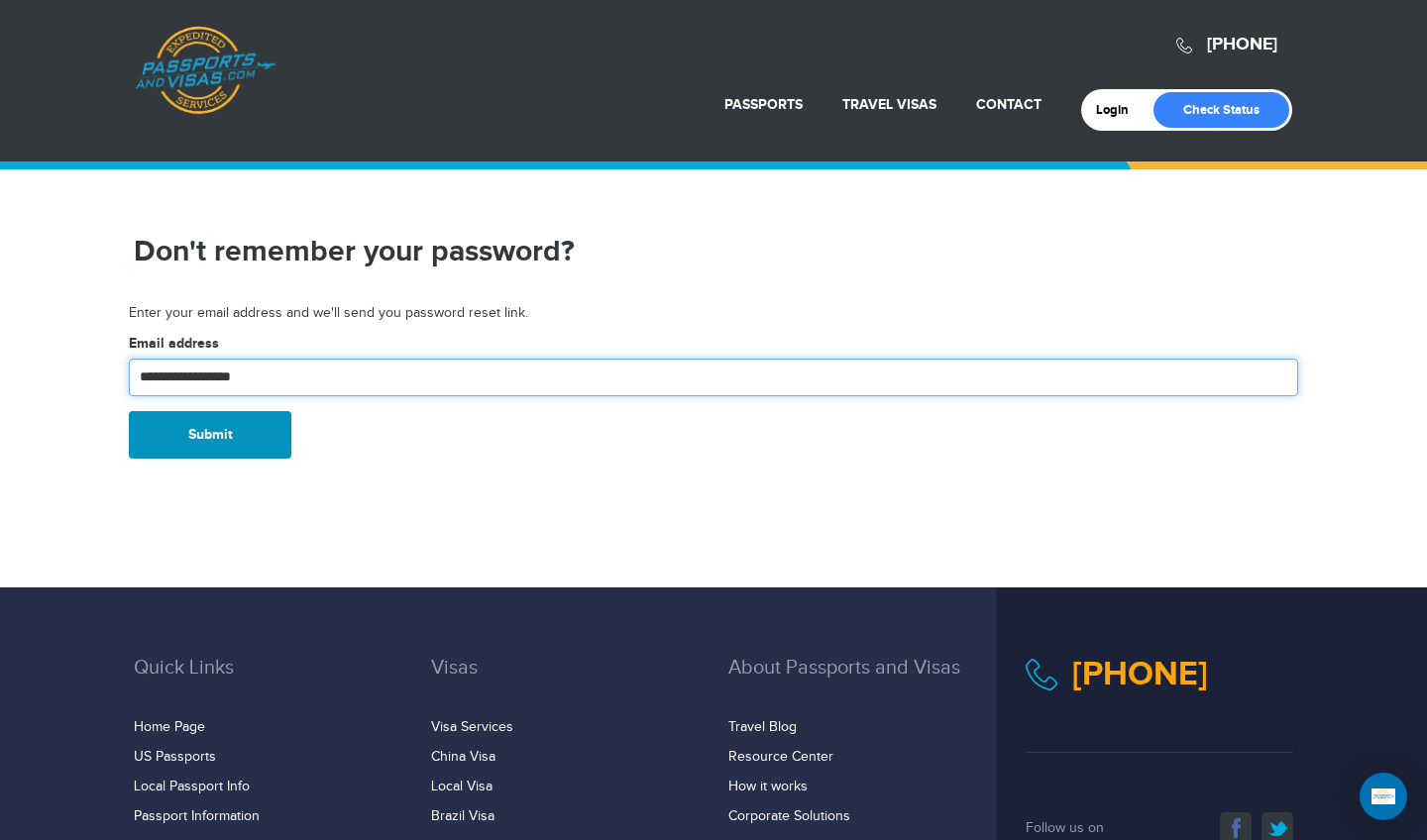 type on "**********" 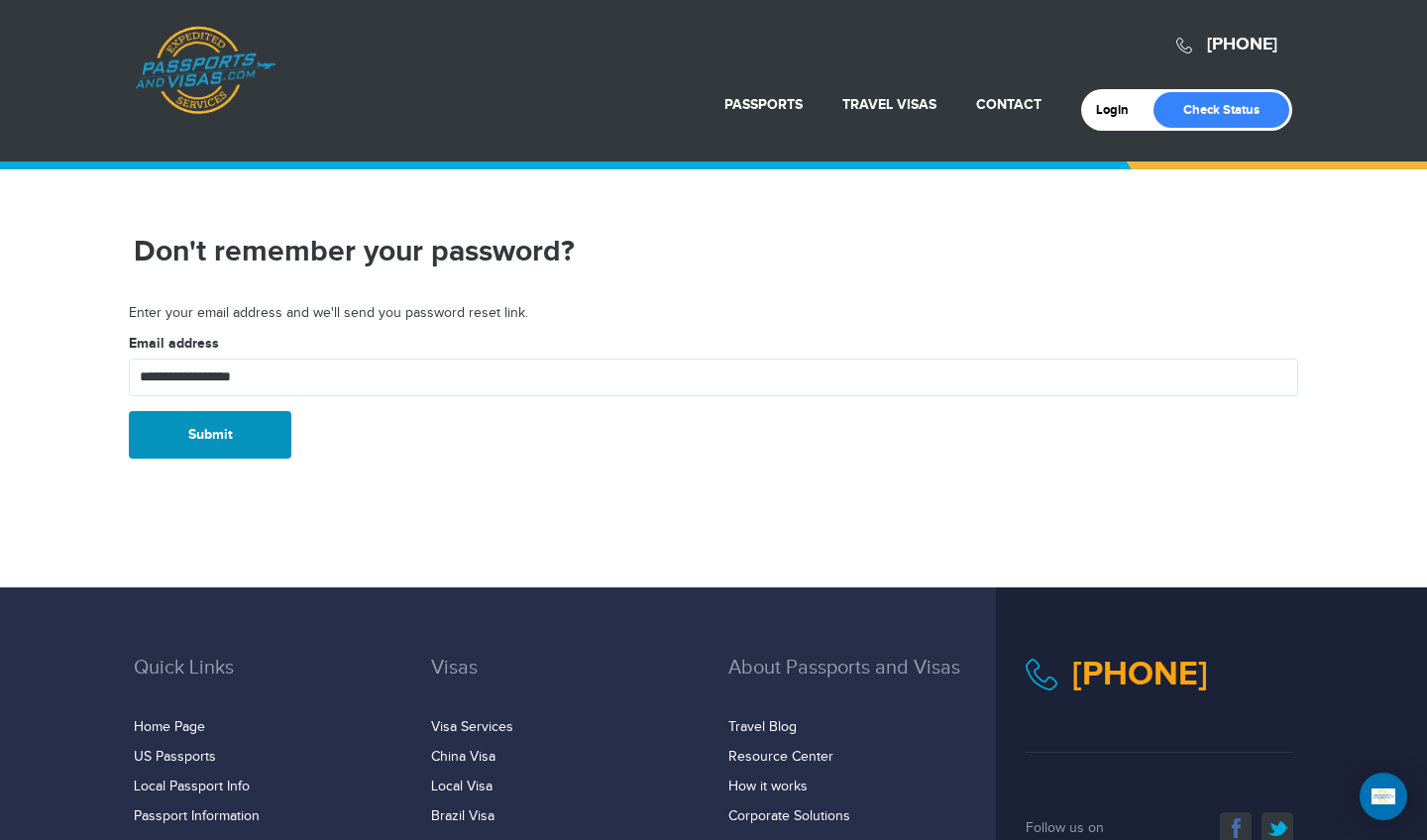 click on "Submit" at bounding box center [210, 435] 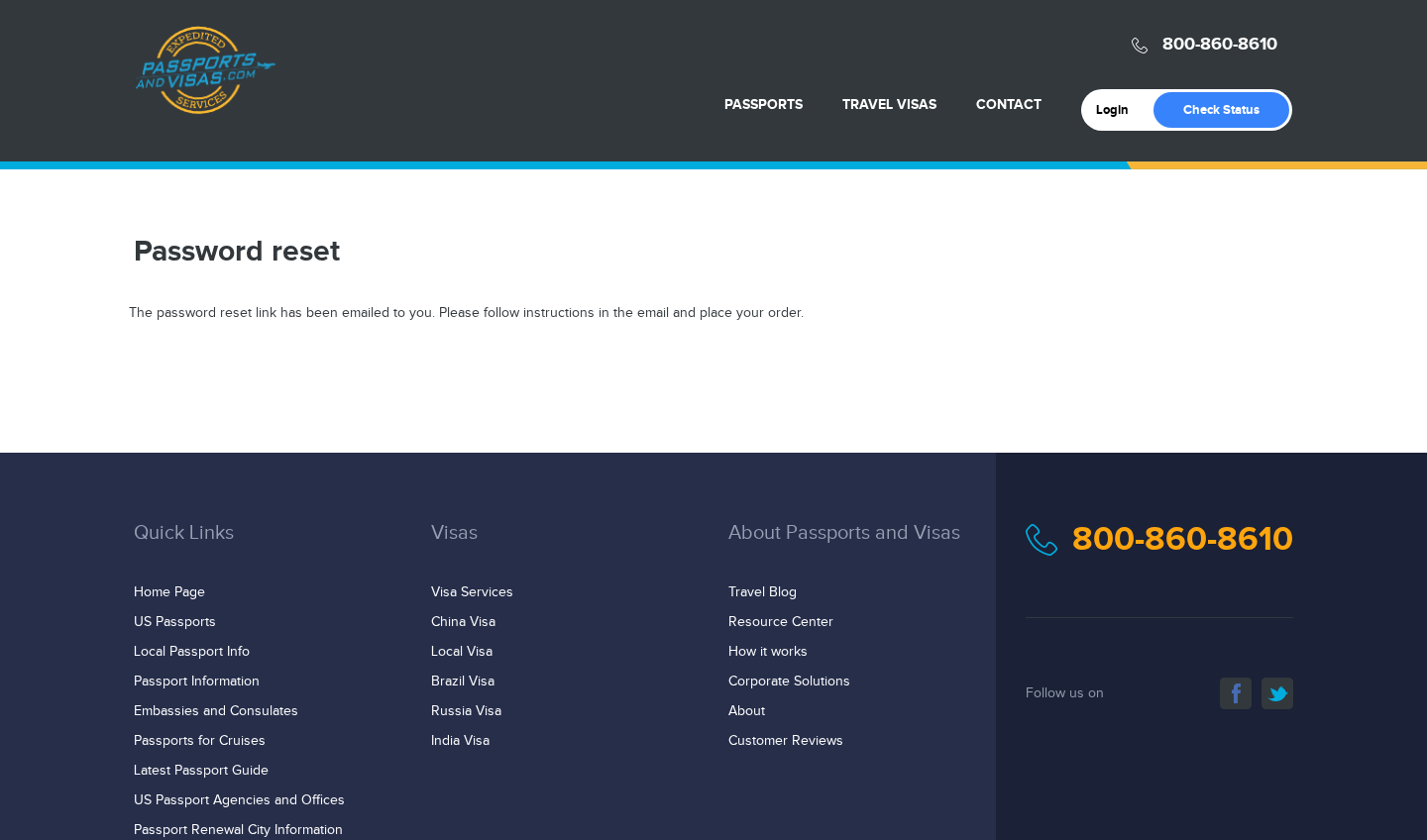 scroll, scrollTop: 0, scrollLeft: 0, axis: both 